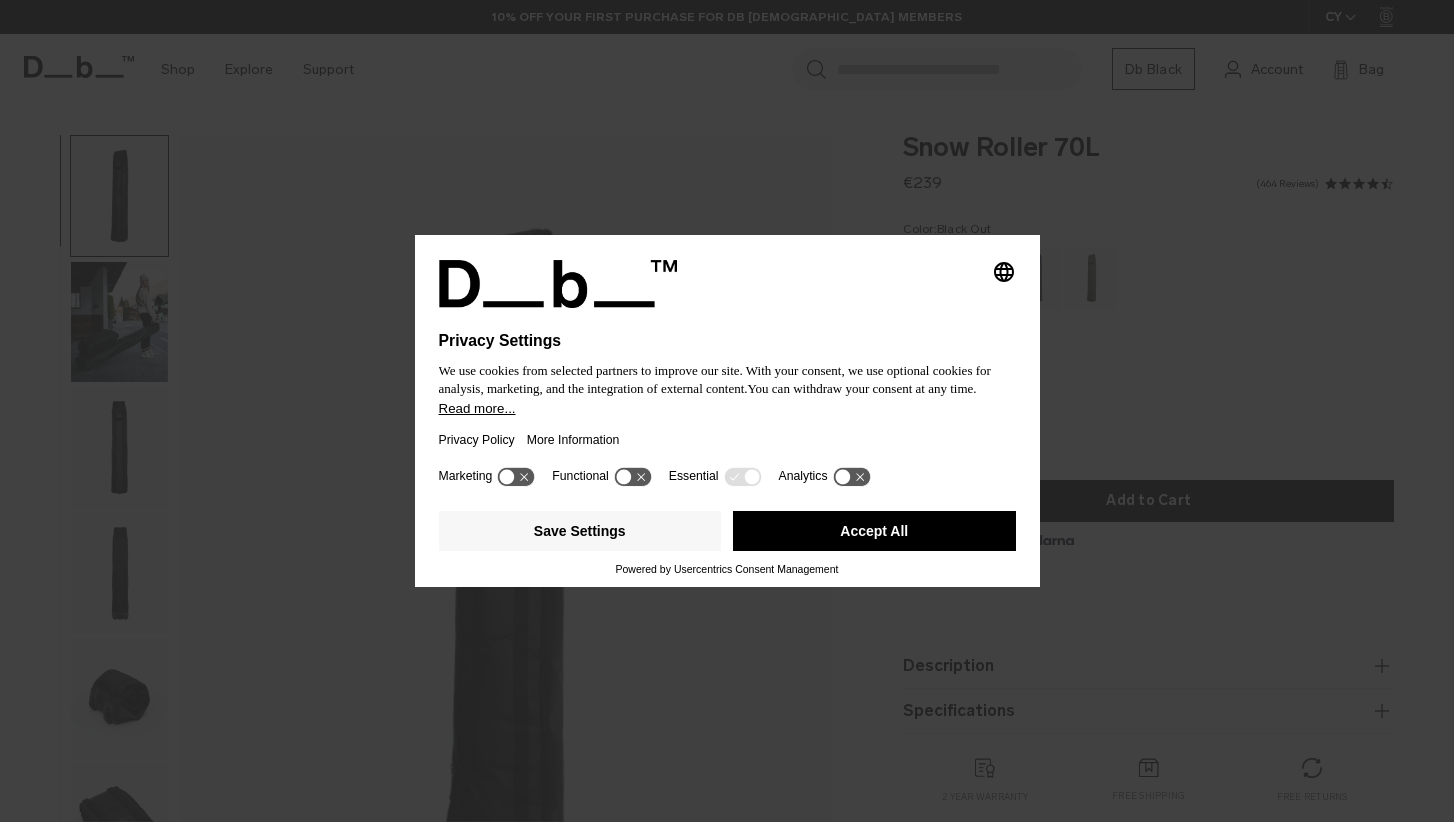 scroll, scrollTop: 0, scrollLeft: 0, axis: both 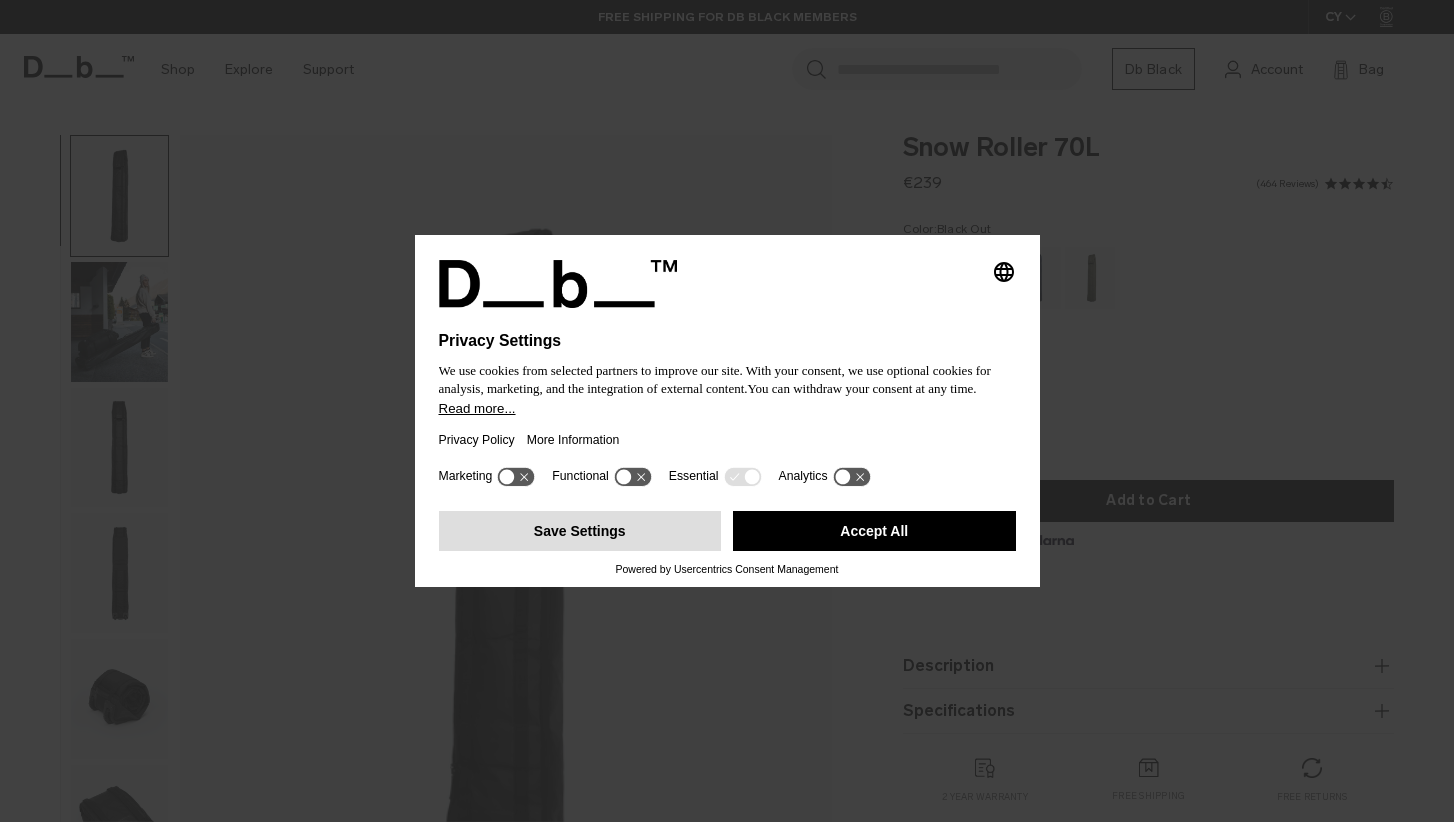 click on "Save Settings" at bounding box center (580, 531) 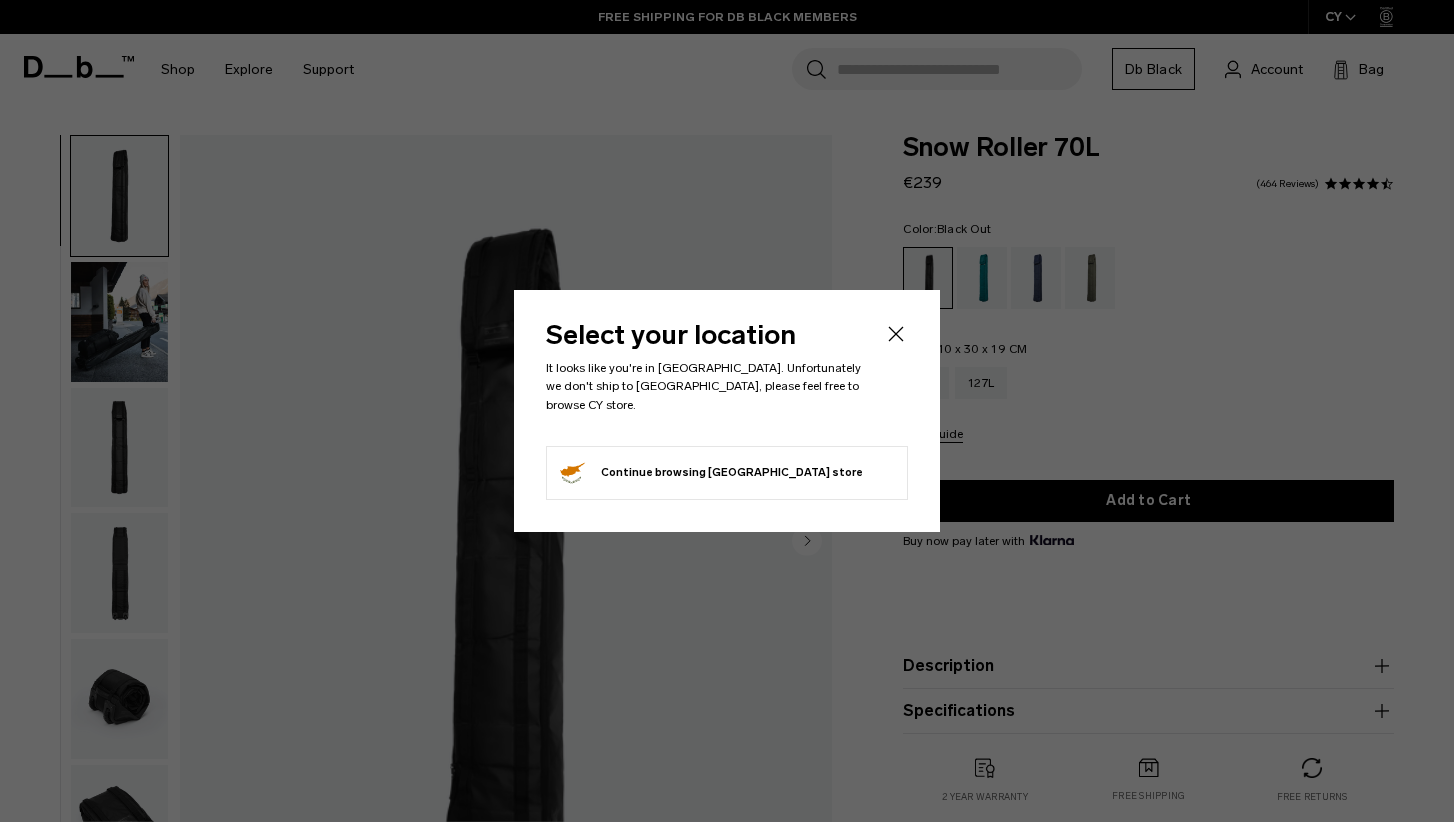 scroll, scrollTop: 0, scrollLeft: 0, axis: both 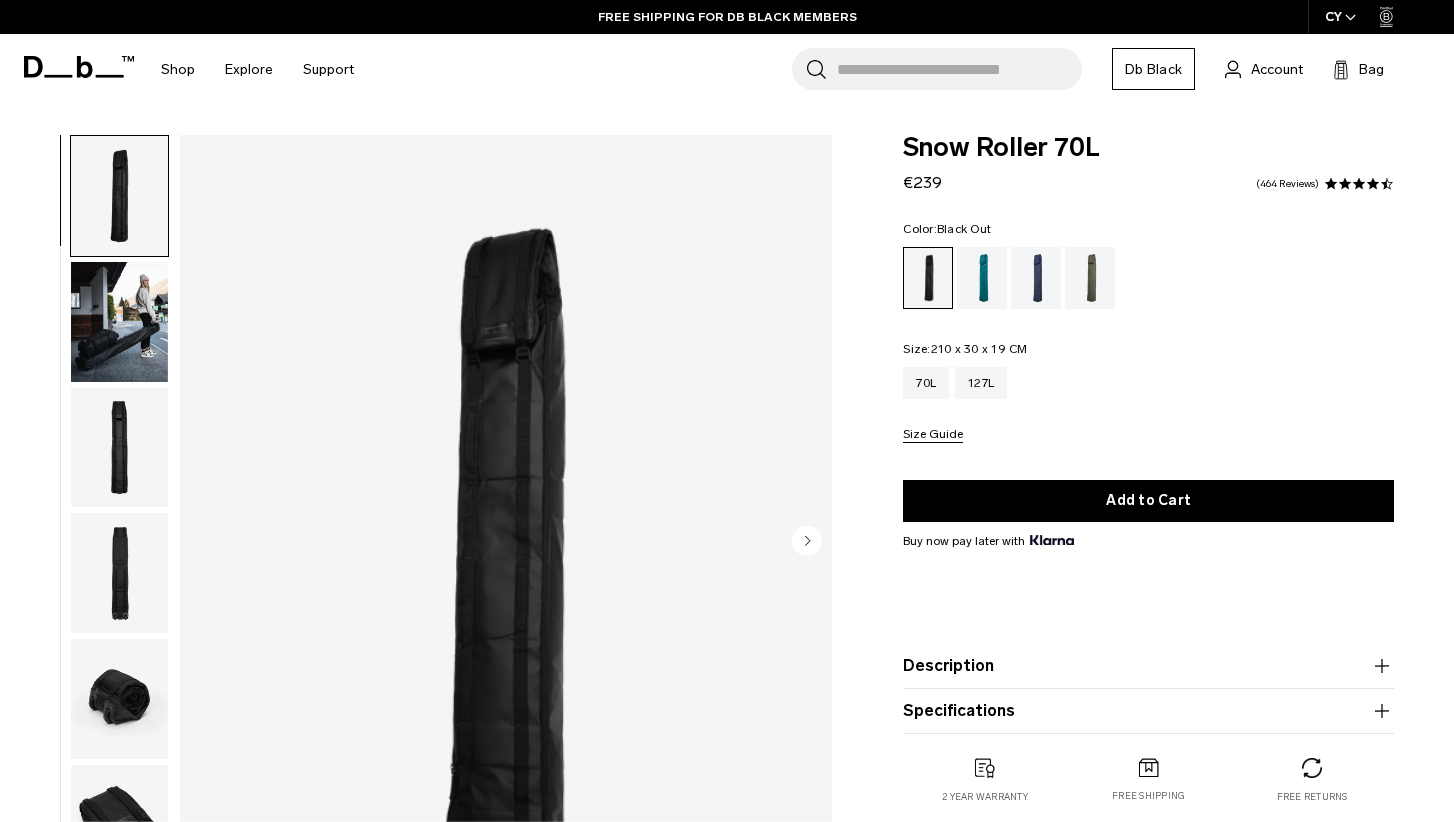 click on "Db Black" at bounding box center (1153, 69) 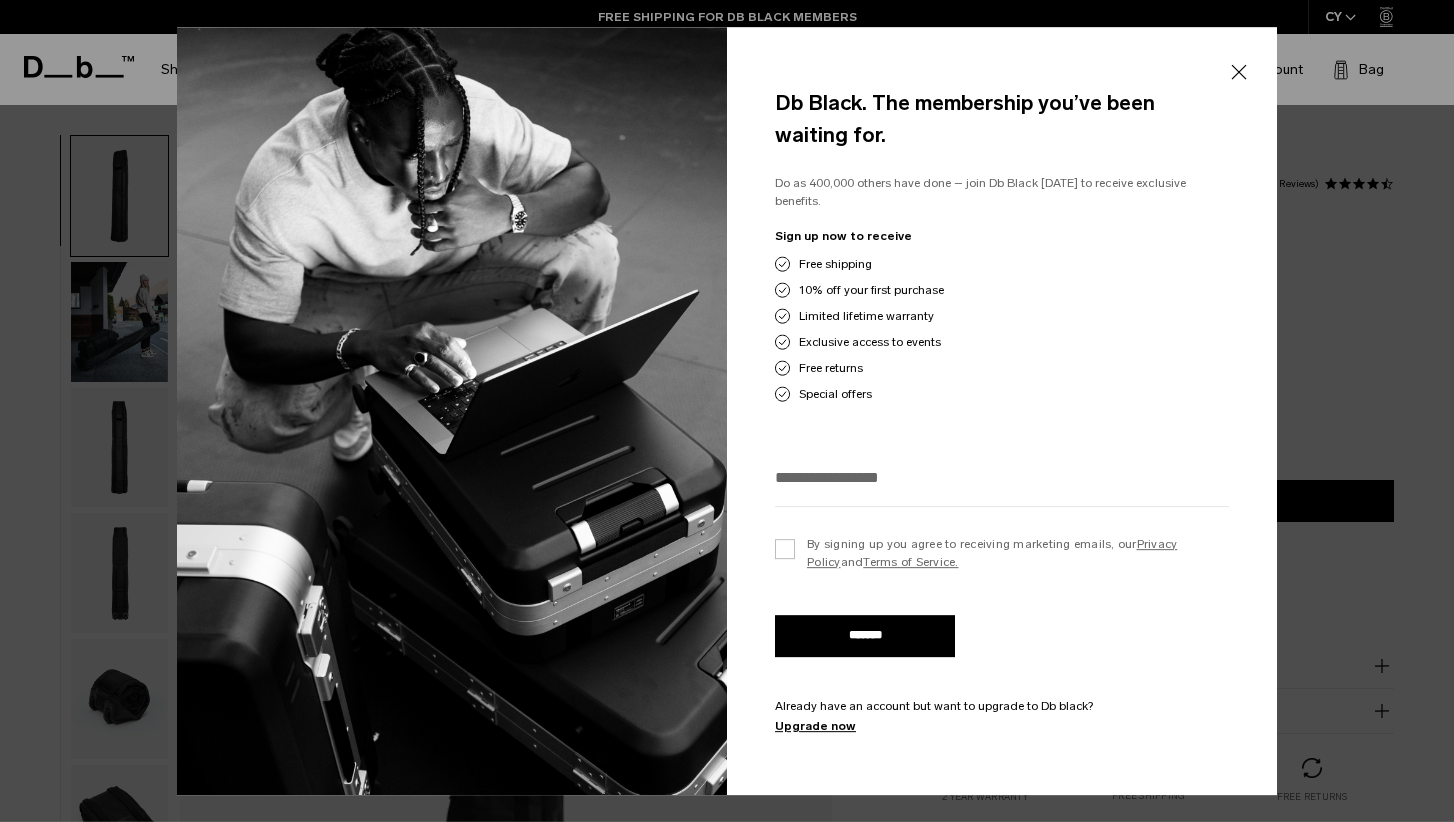 click on "Db Black. The membership you’ve been waiting for.
Do as 400,000 others have done – join Db Black today to receive exclusive benefits.
Sign up now to receive
Free shipping
10% off your first purchase
Limited lifetime warranty
Exclusive access to events
Free returns
Special offers
and" at bounding box center [1002, 411] 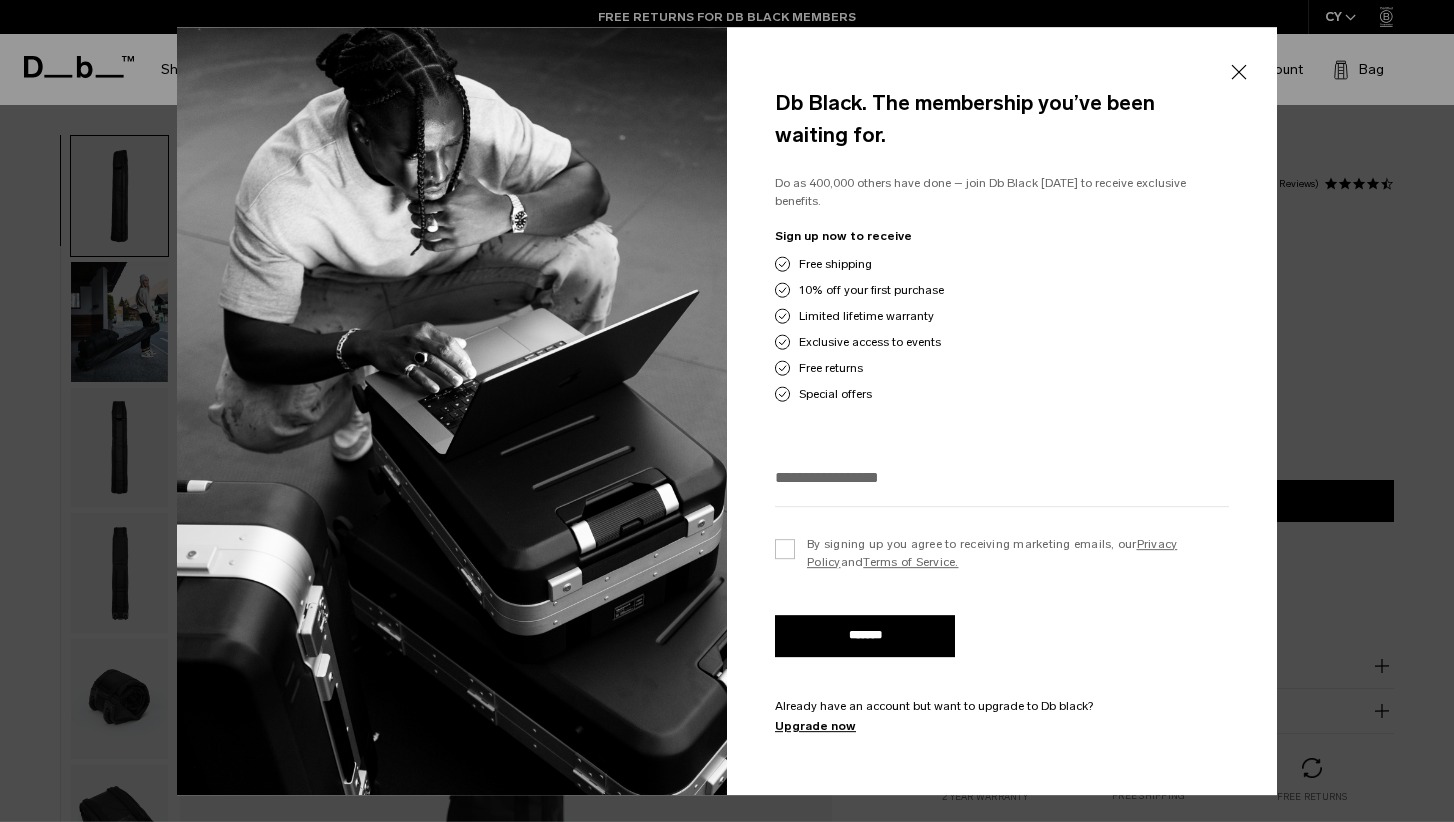 click on "Close" at bounding box center (1238, 72) 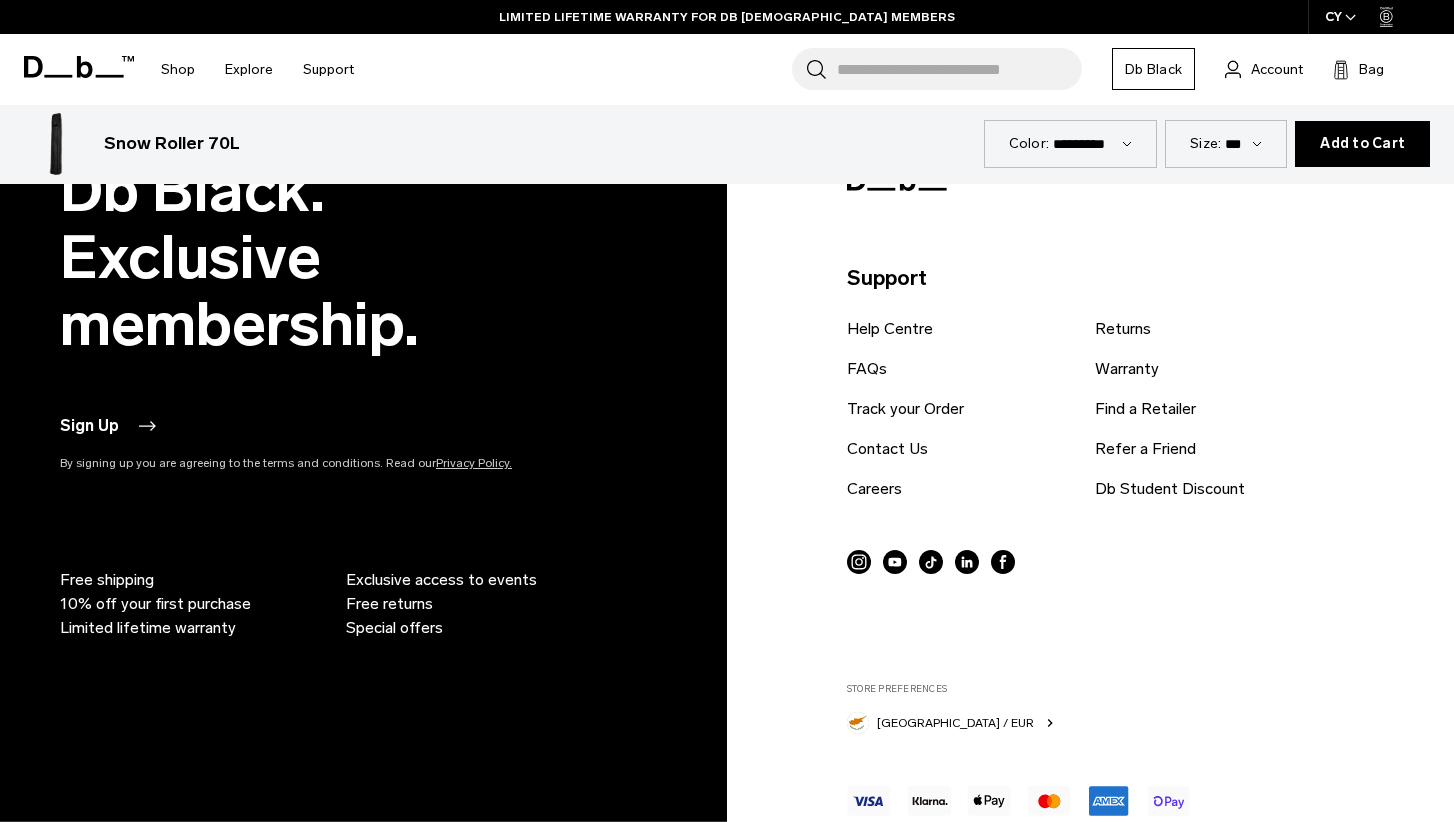 scroll, scrollTop: 6790, scrollLeft: 0, axis: vertical 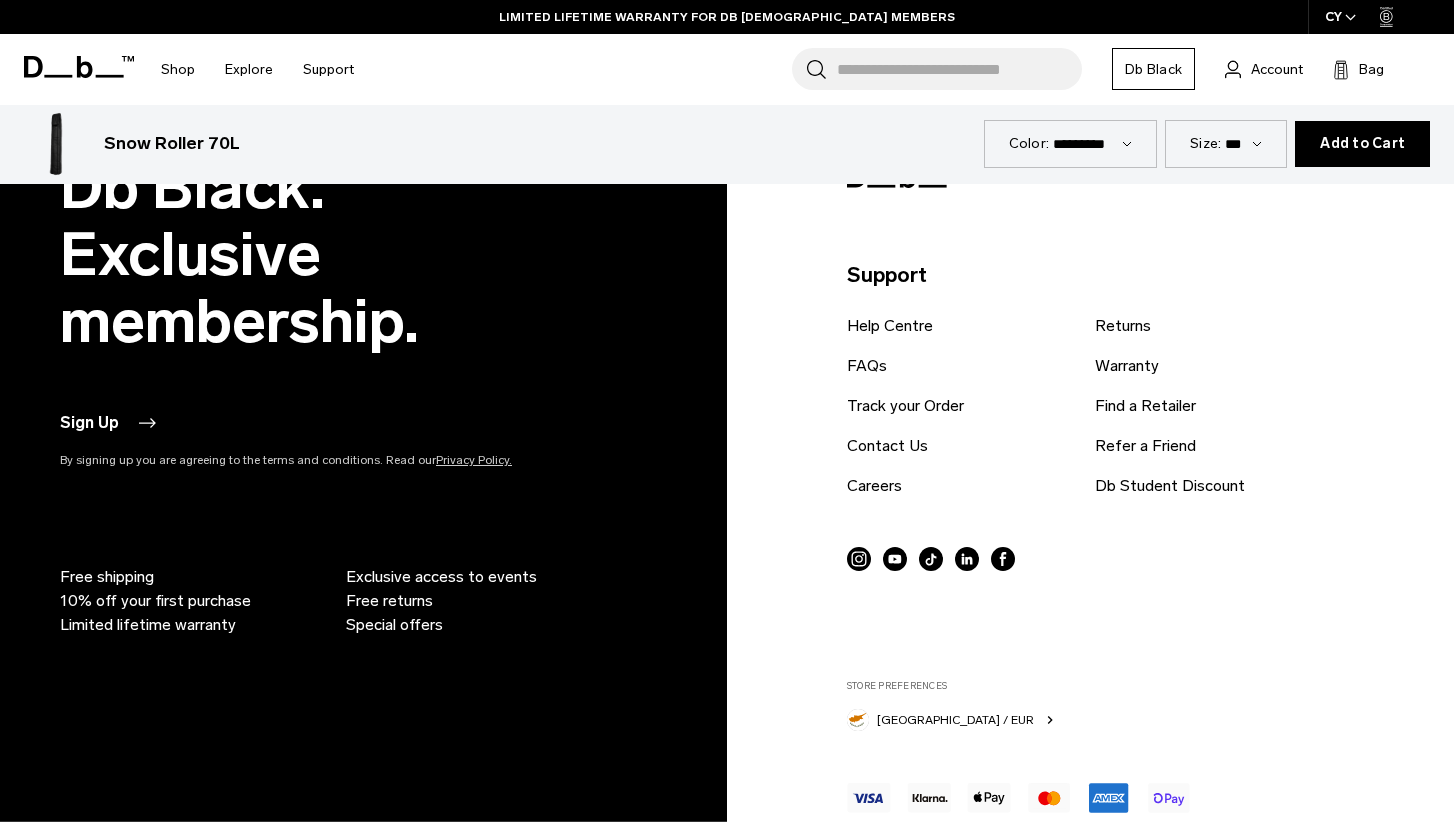 click on "Cyprus / EUR" at bounding box center (955, 720) 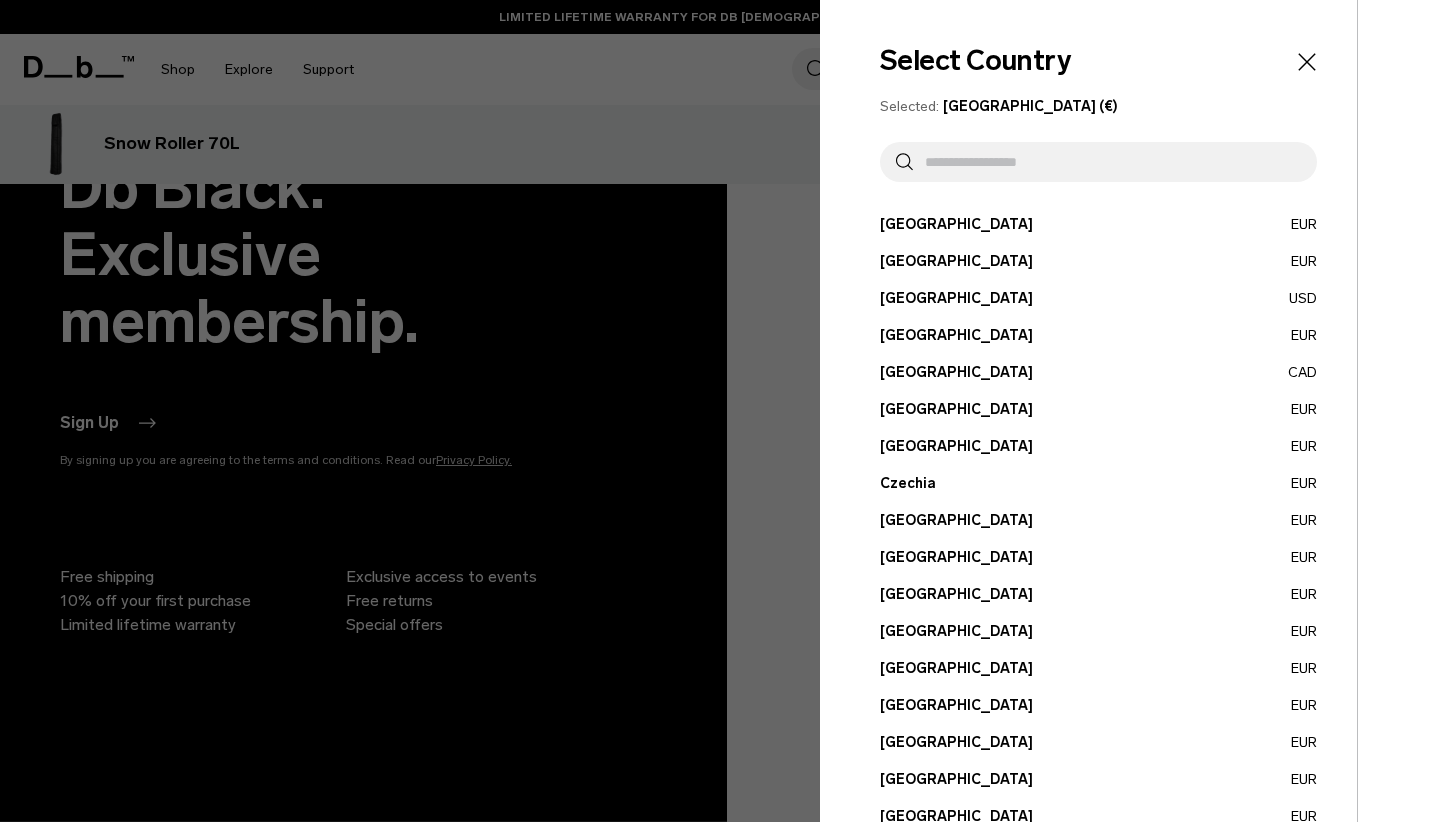 click at bounding box center [1107, 162] 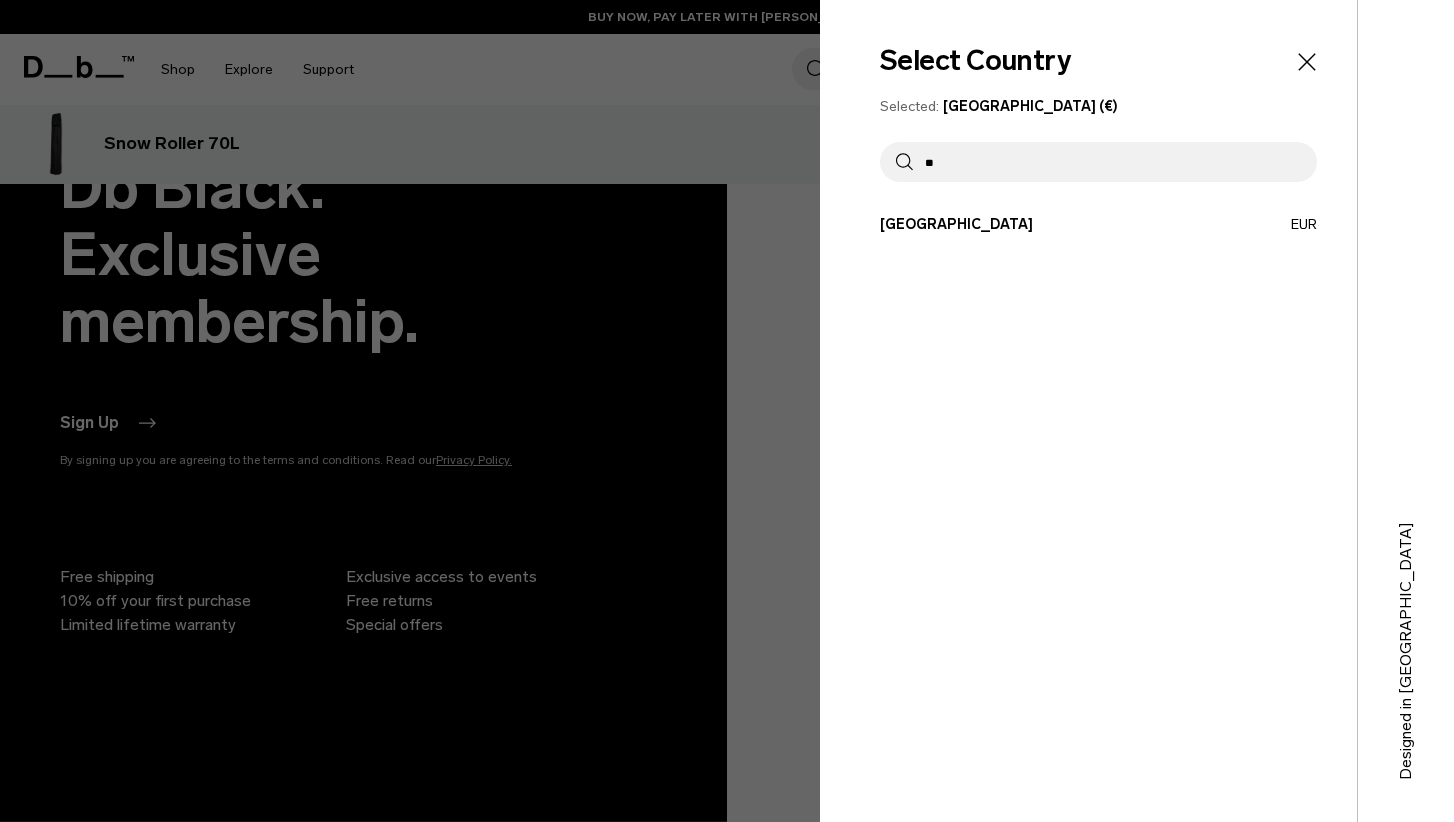 type on "*" 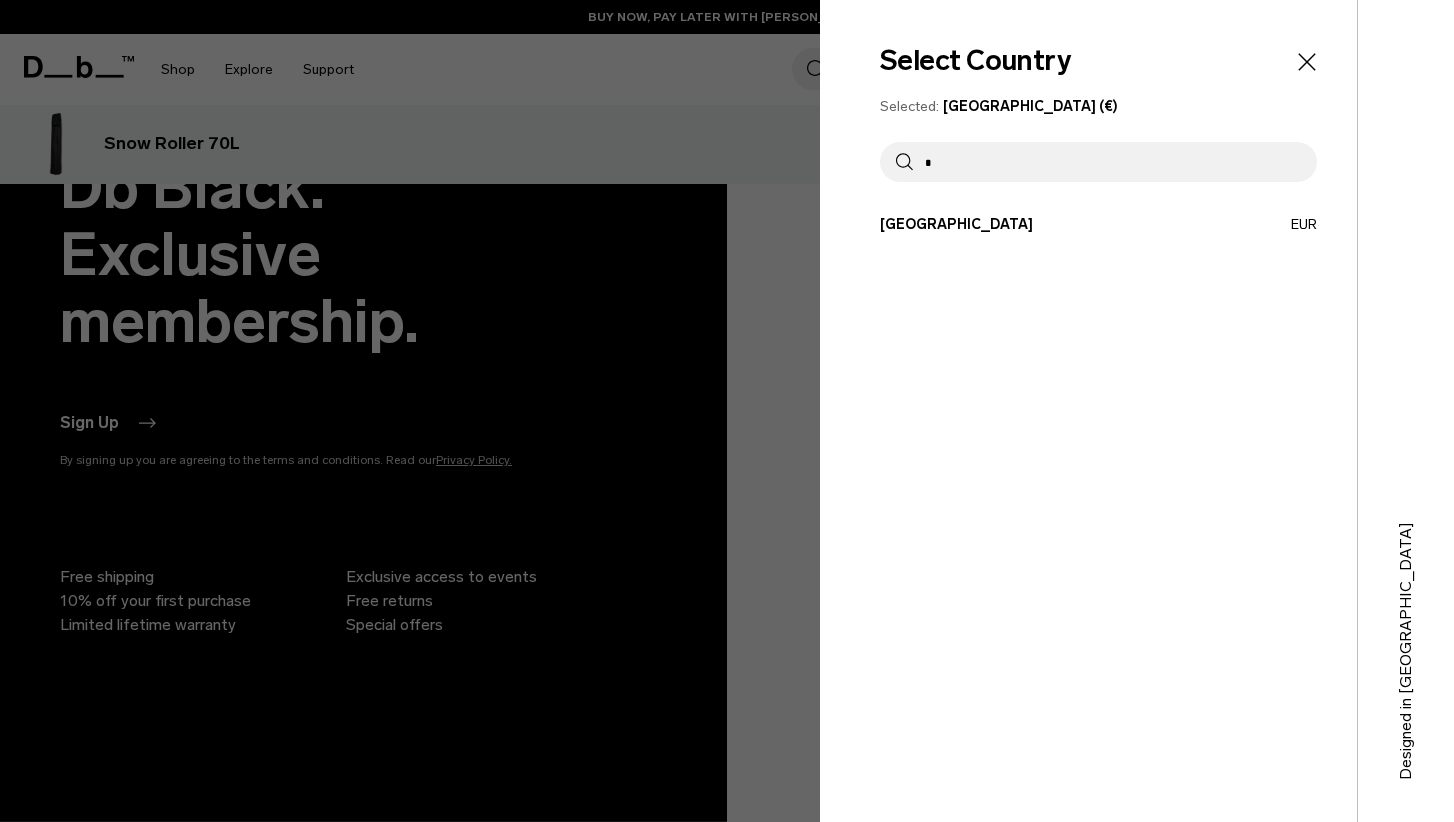 type 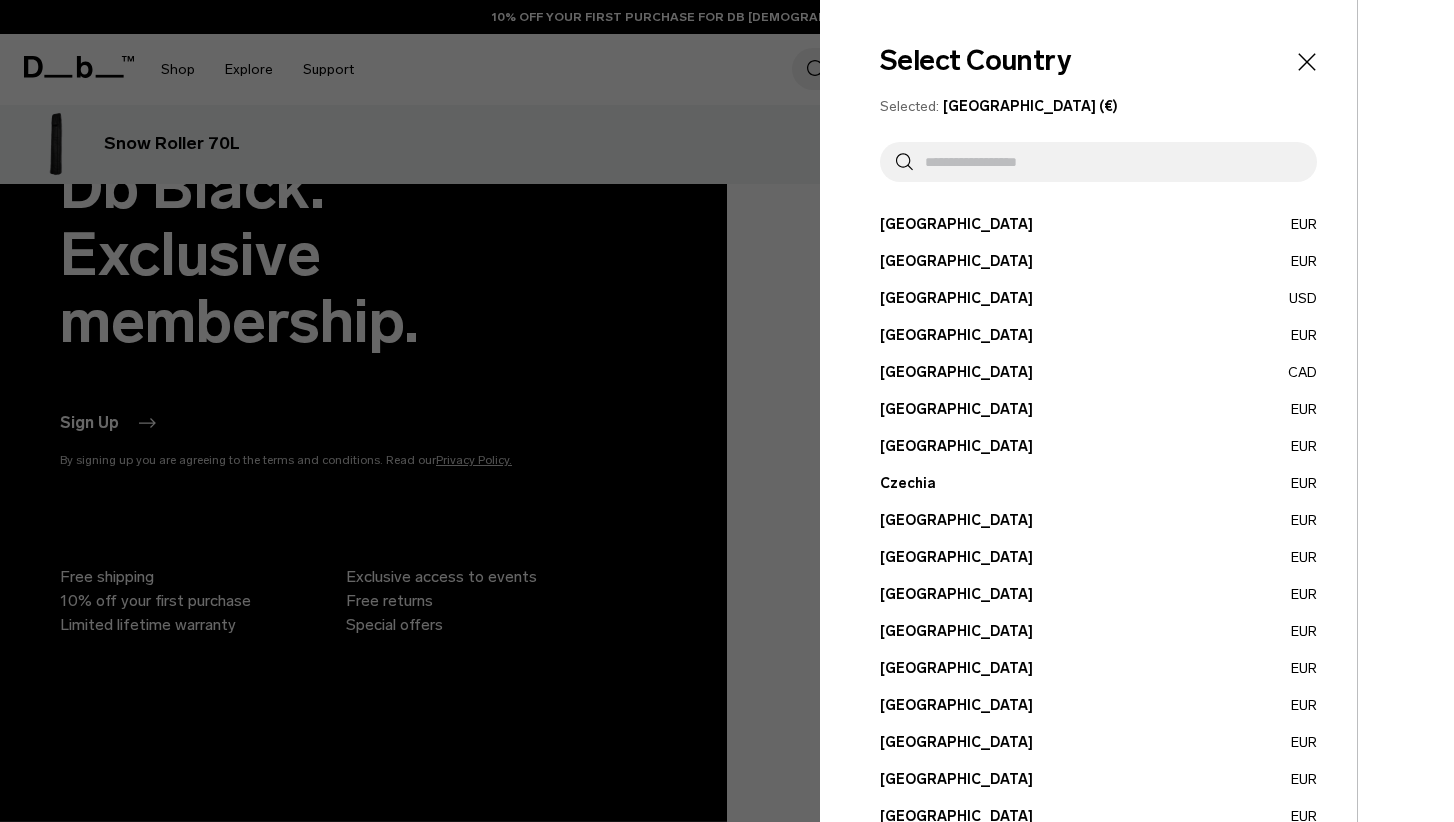 scroll, scrollTop: 0, scrollLeft: 0, axis: both 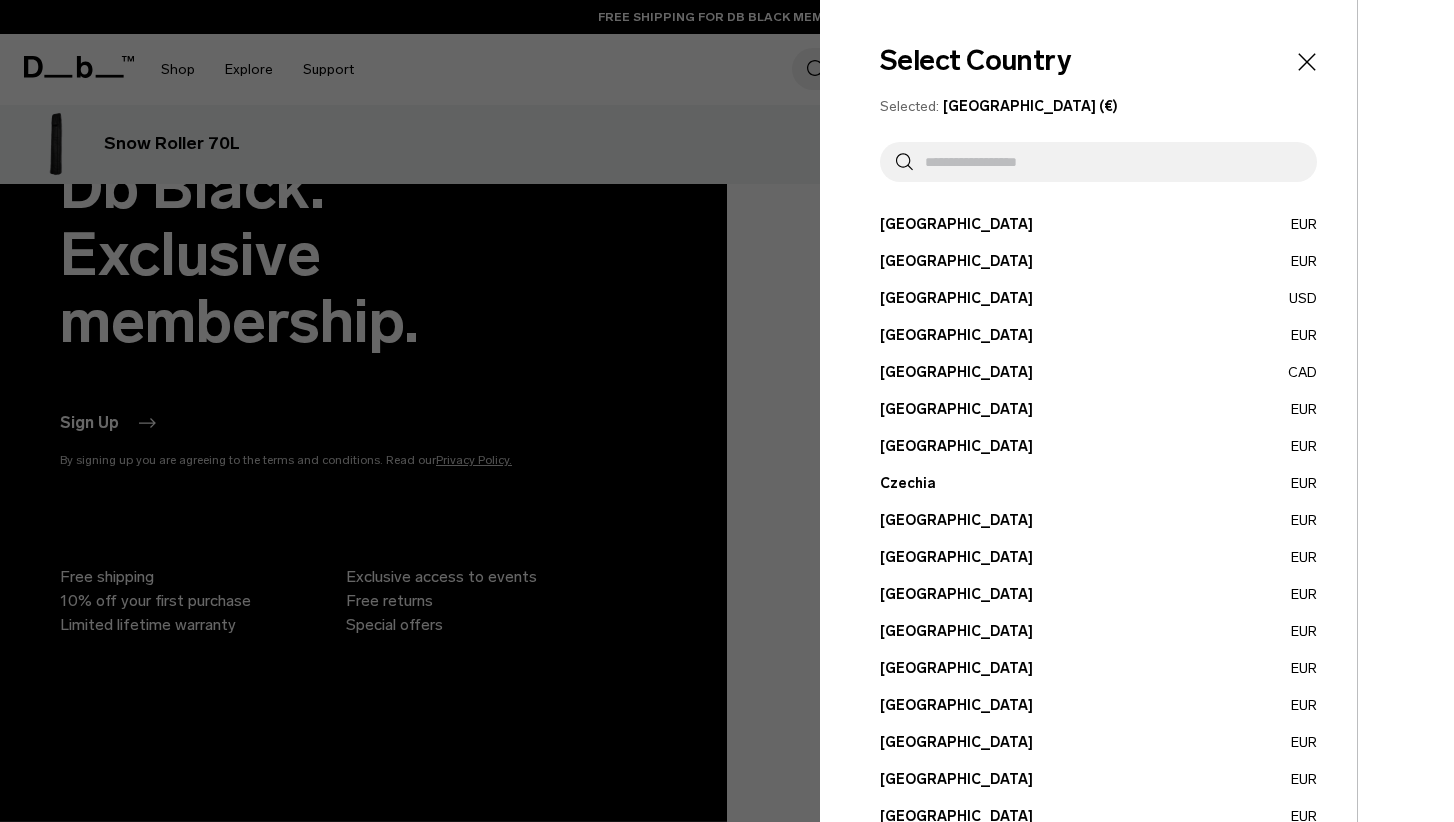 click at bounding box center [727, 411] 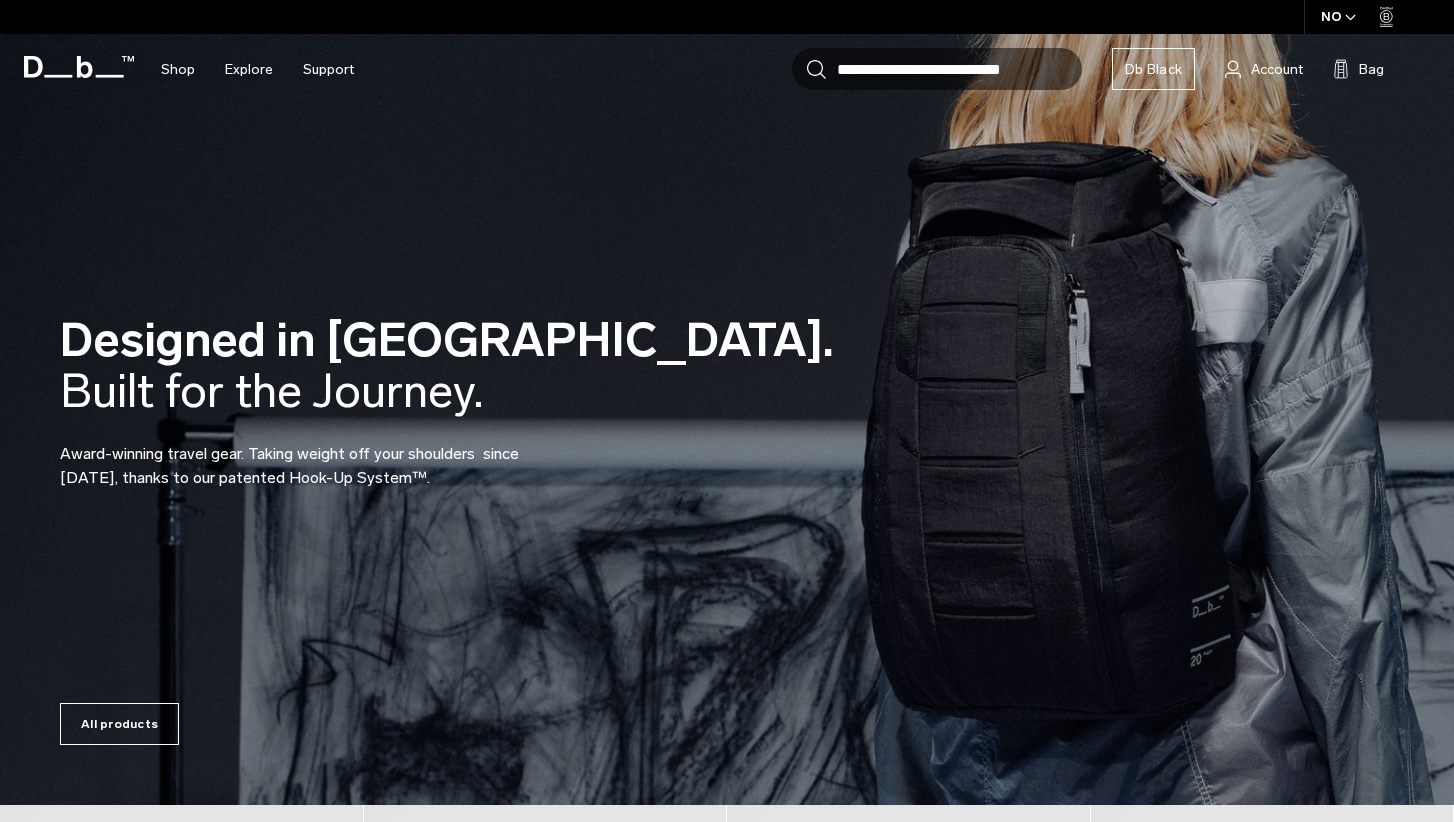 scroll, scrollTop: 0, scrollLeft: 0, axis: both 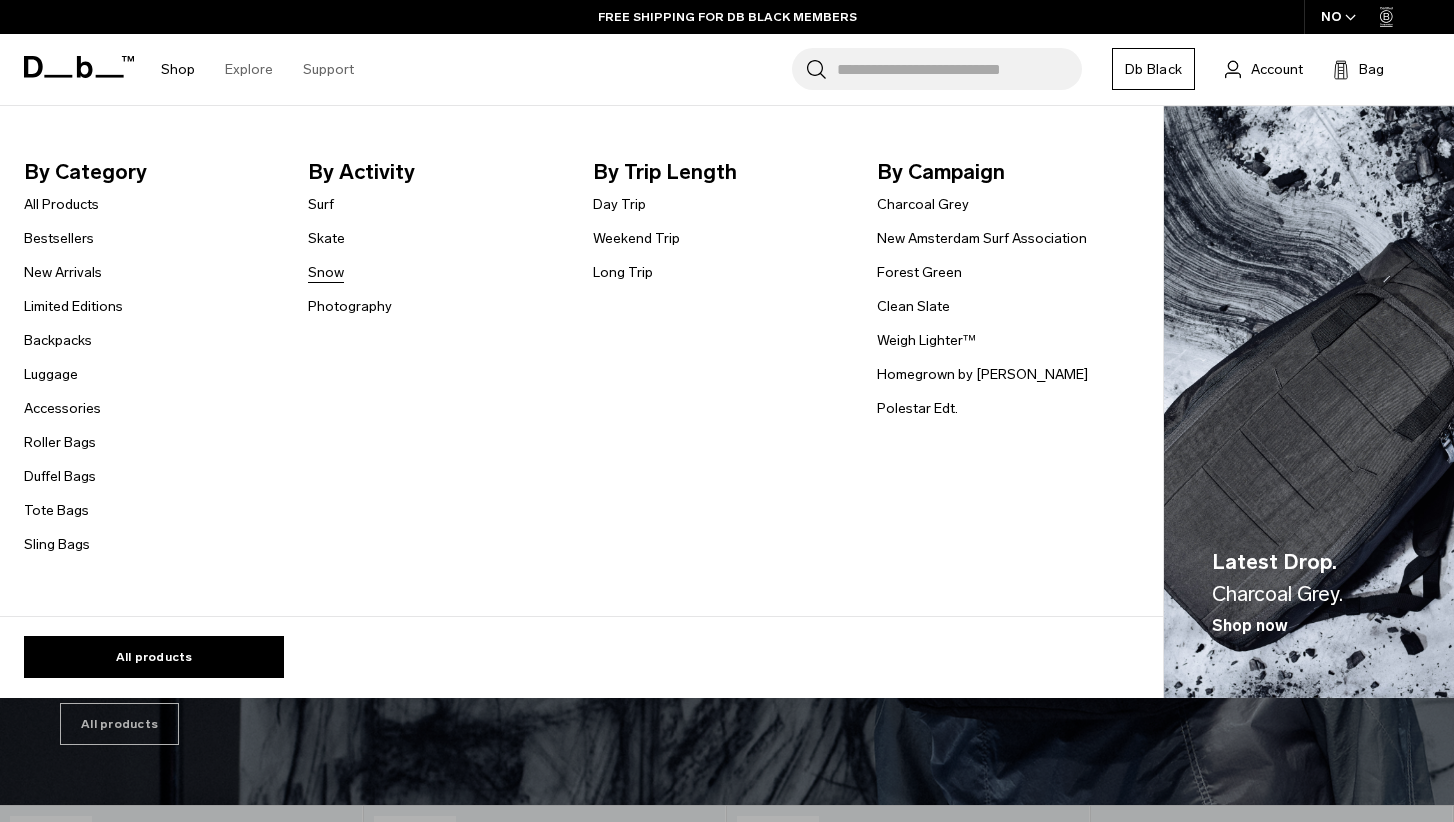 click on "Snow" at bounding box center [326, 272] 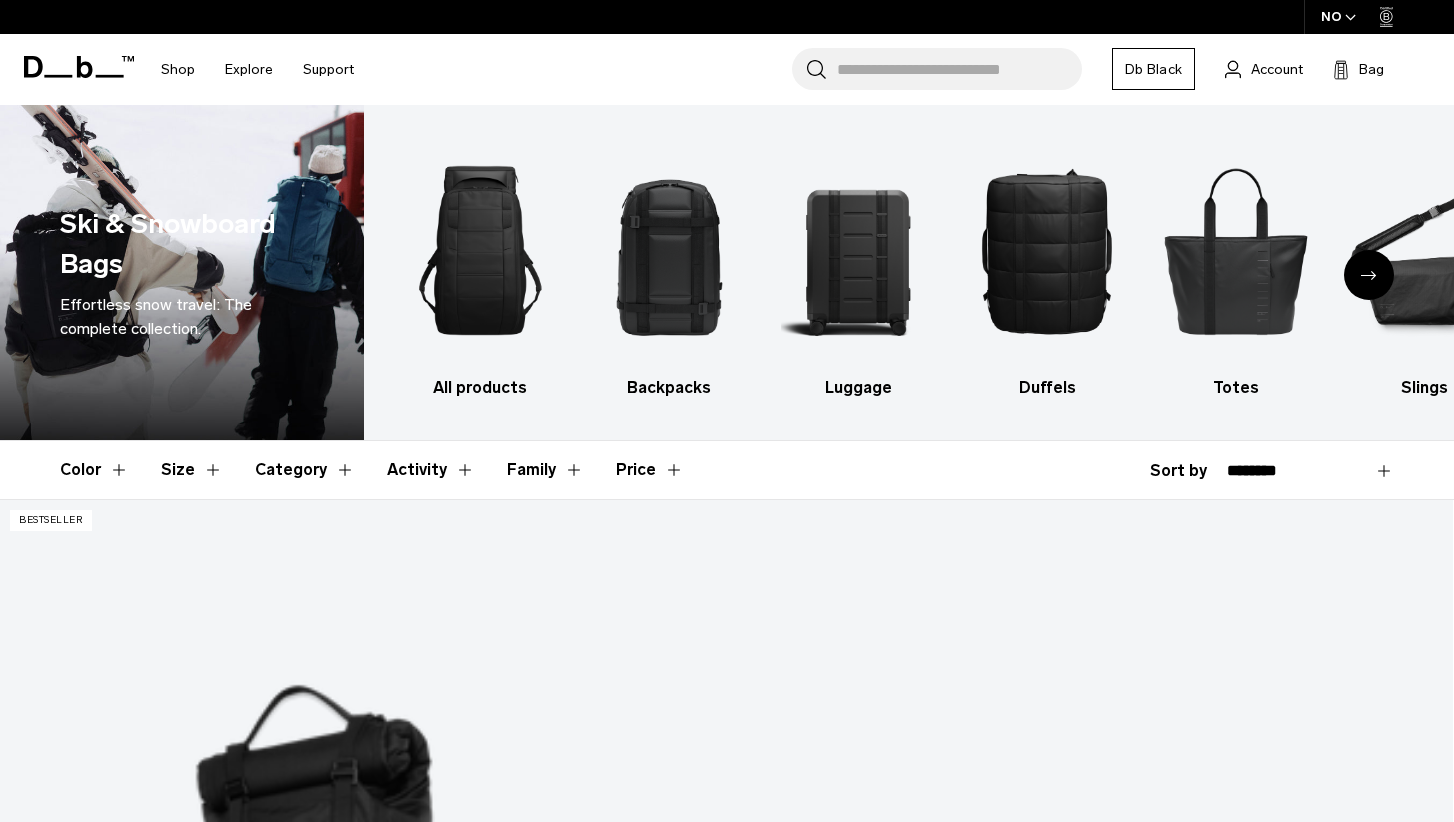 scroll, scrollTop: 181, scrollLeft: 0, axis: vertical 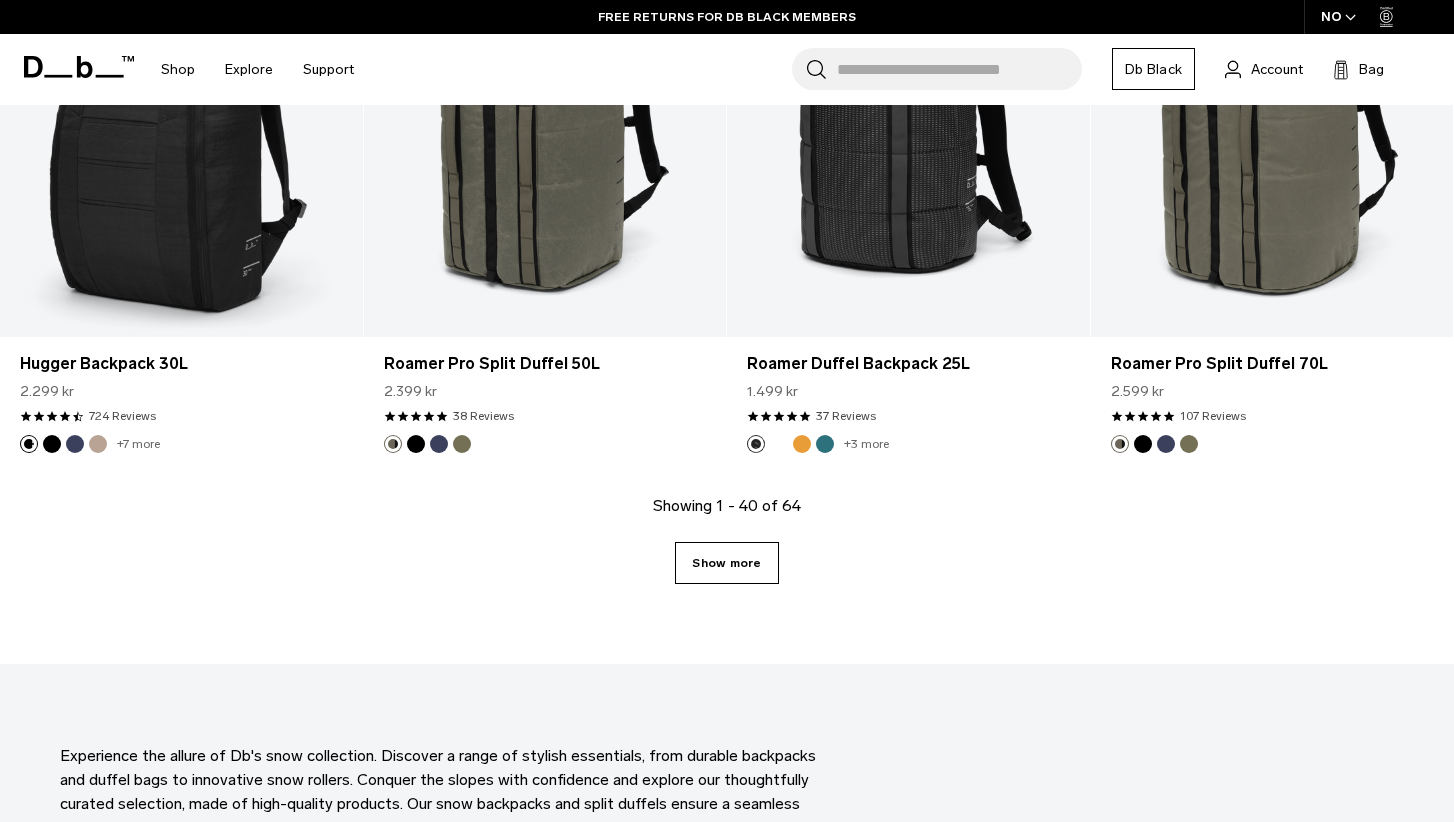 click on "Show more" at bounding box center (726, 563) 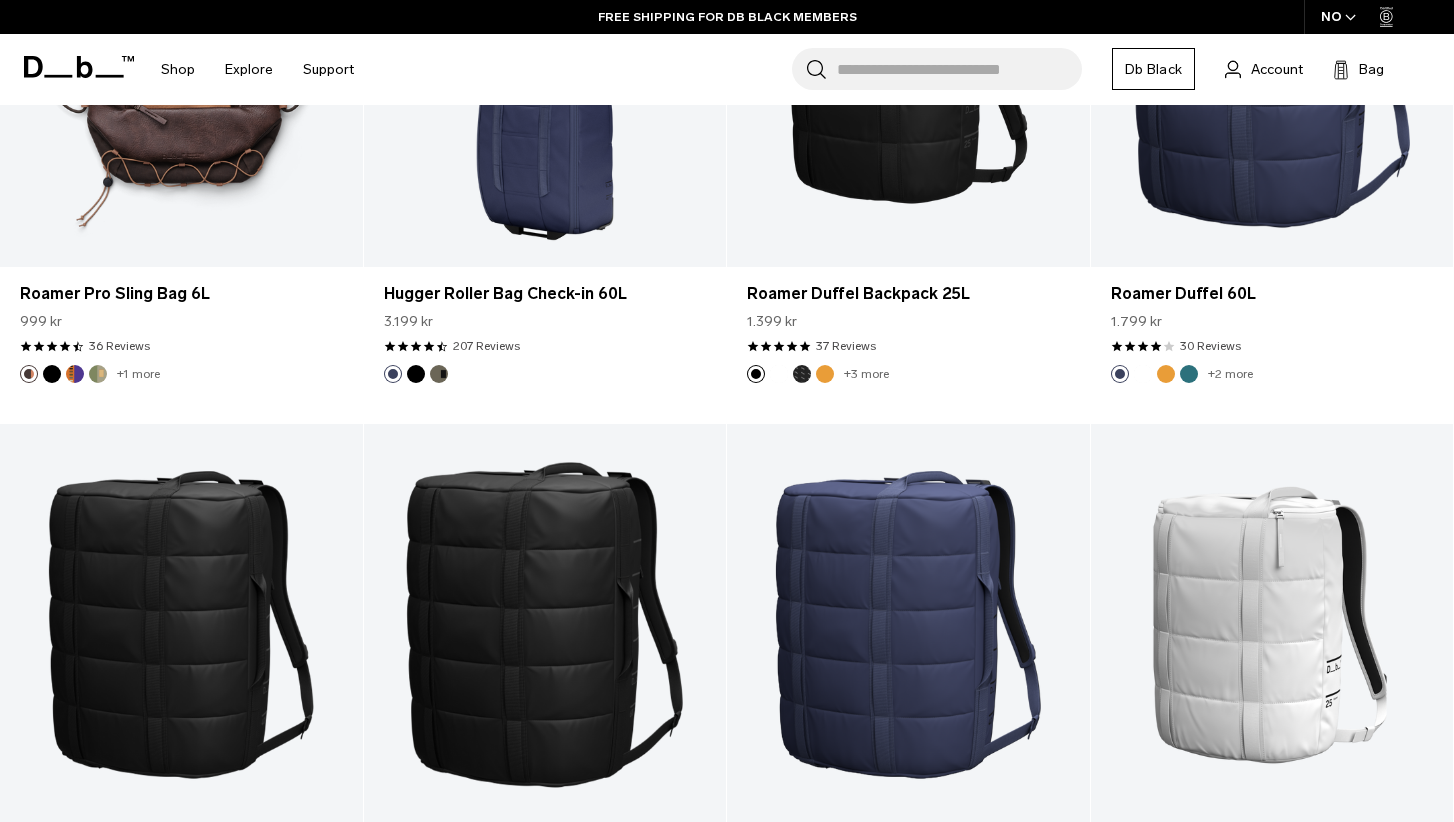 scroll, scrollTop: 5618, scrollLeft: 0, axis: vertical 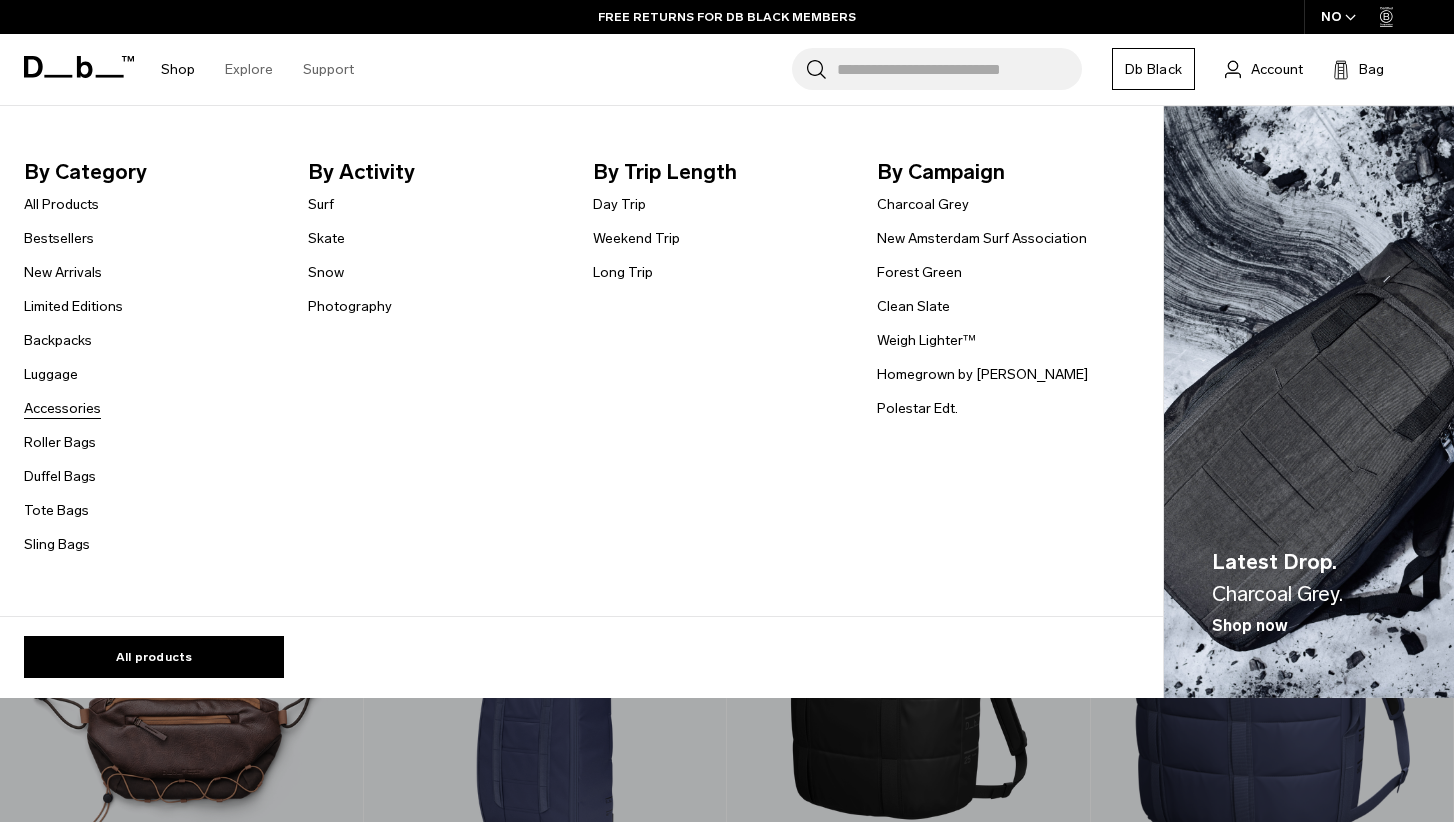 click on "Accessories" at bounding box center [62, 408] 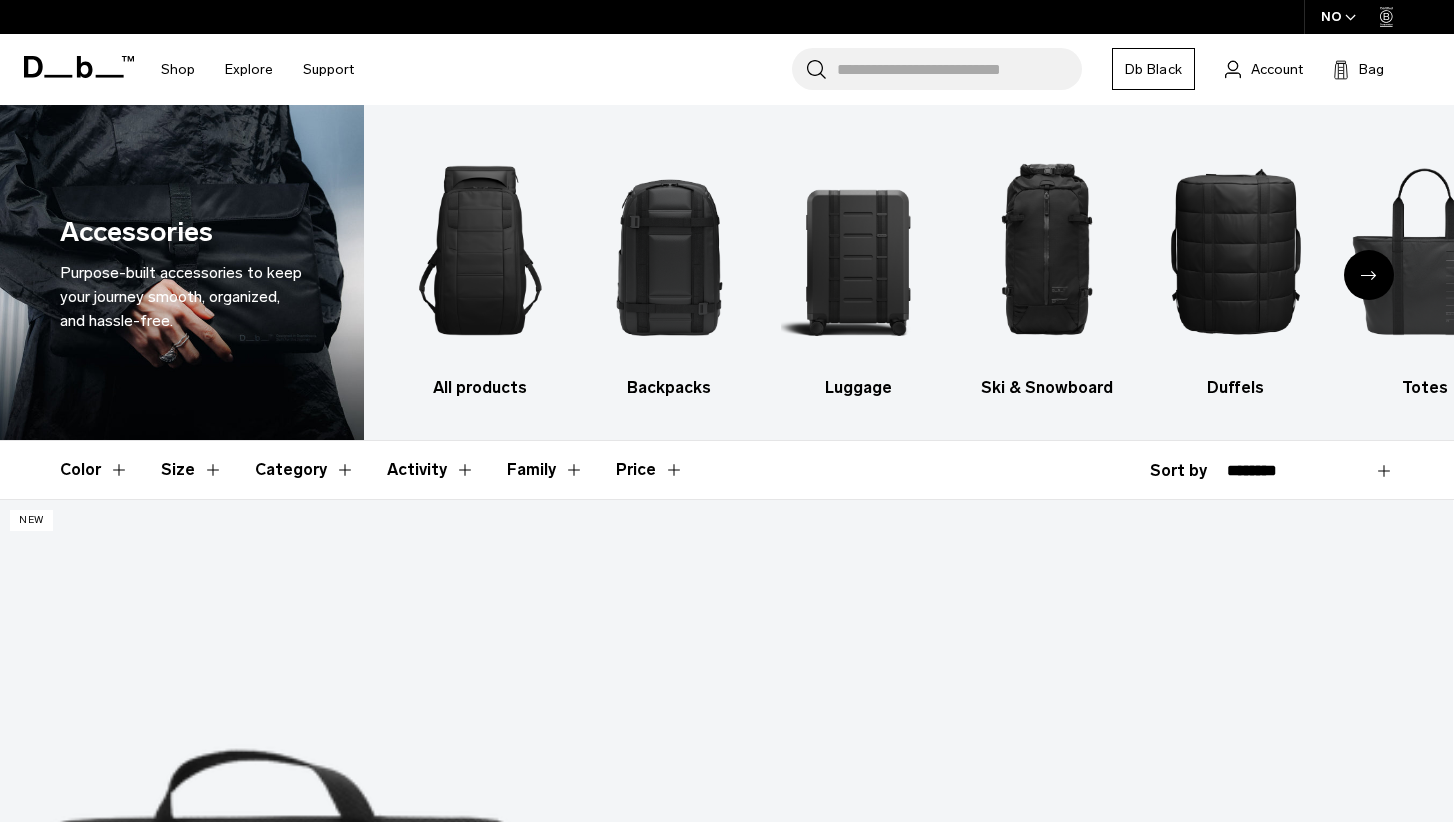 scroll, scrollTop: 412, scrollLeft: 0, axis: vertical 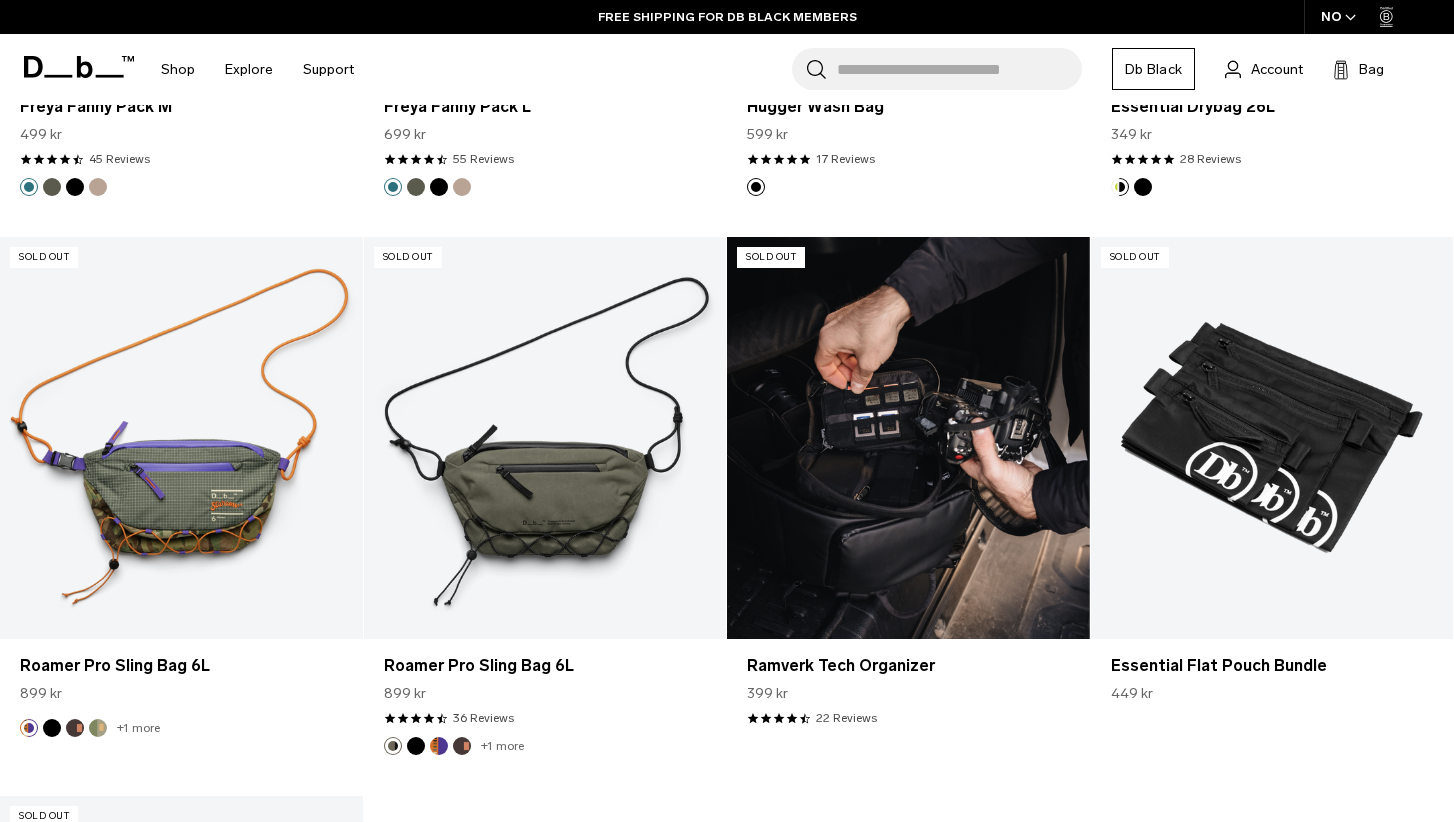 click at bounding box center (908, 438) 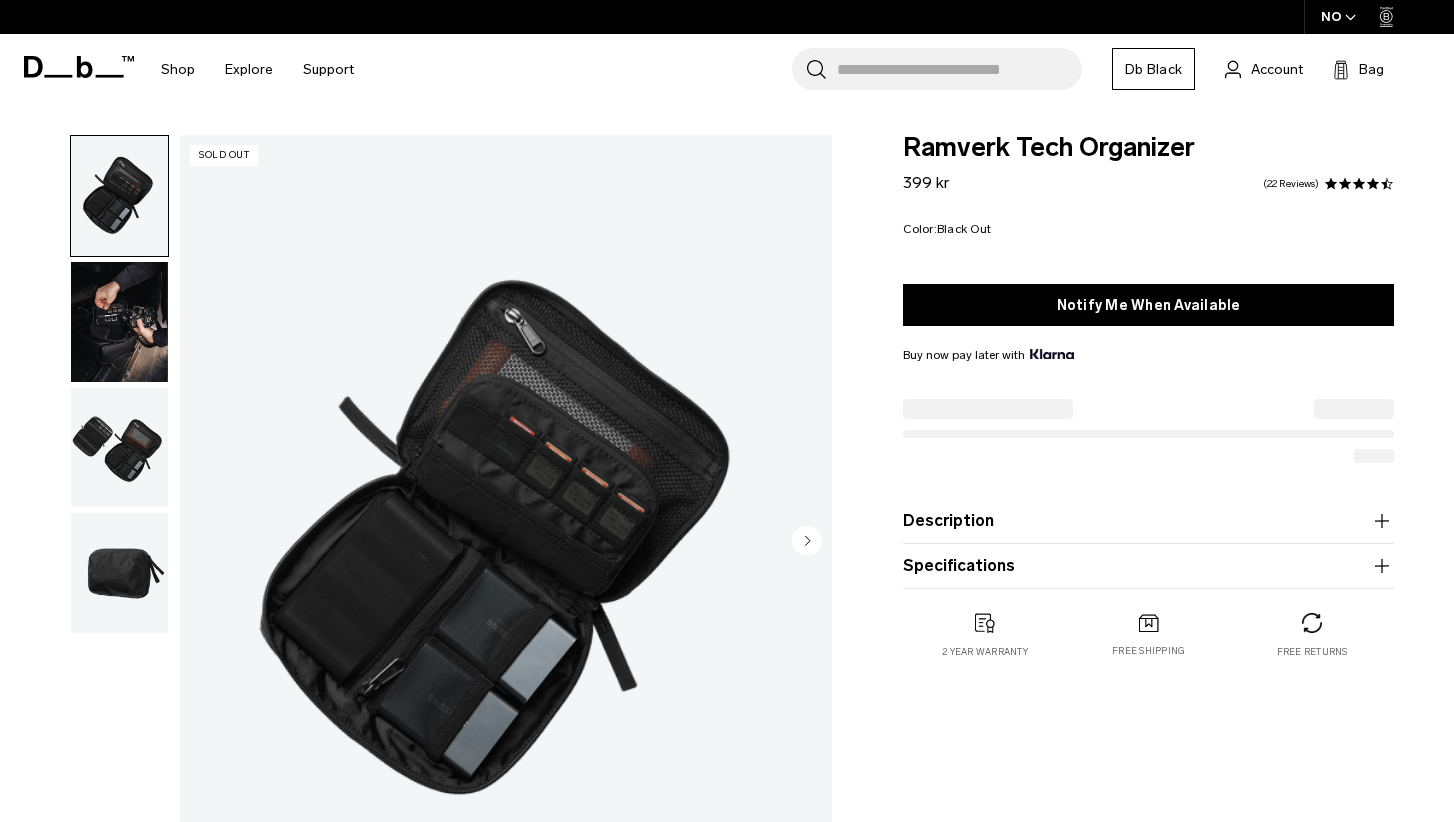 scroll, scrollTop: 0, scrollLeft: 0, axis: both 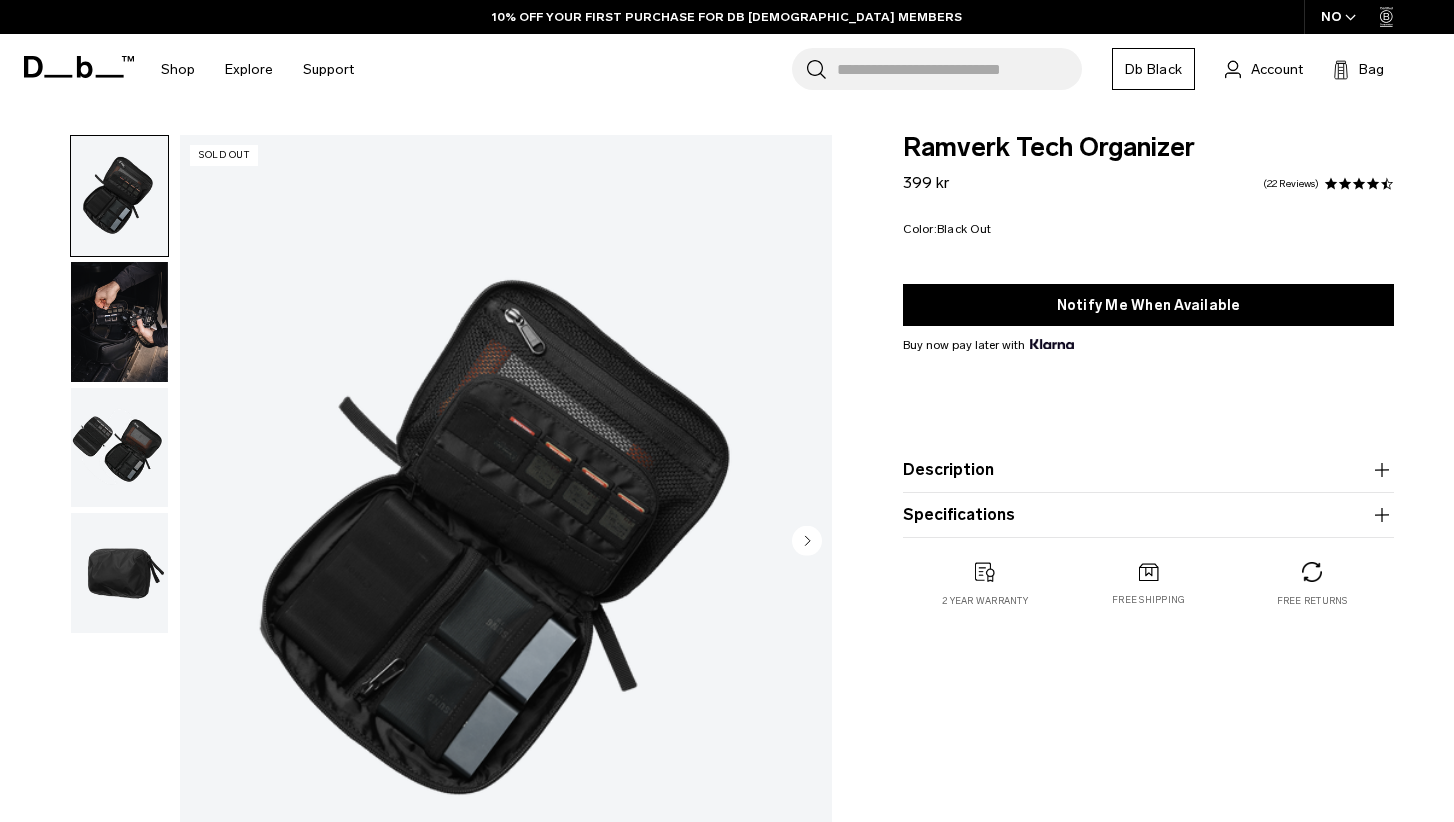 click at bounding box center (119, 322) 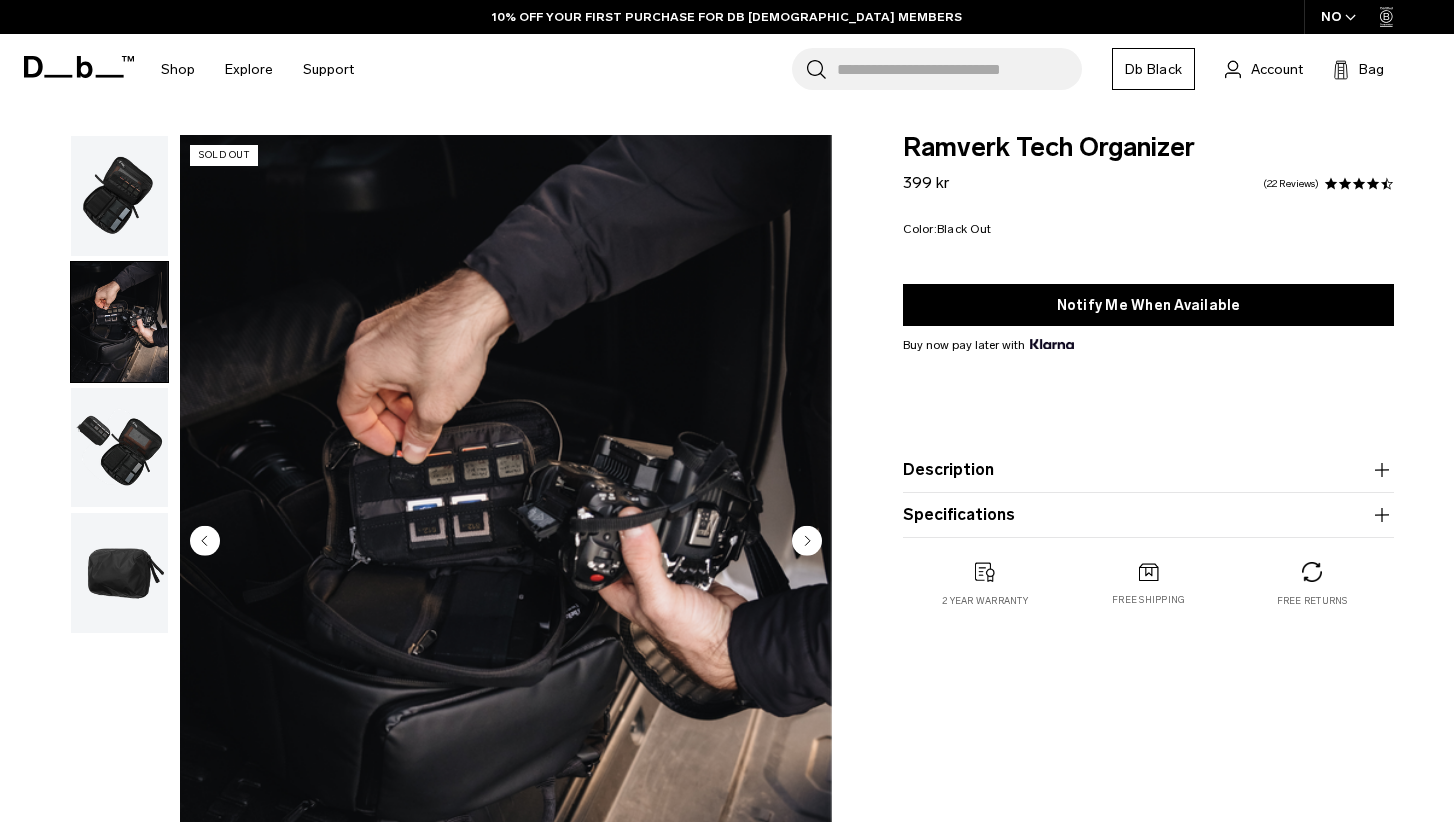 click at bounding box center (119, 196) 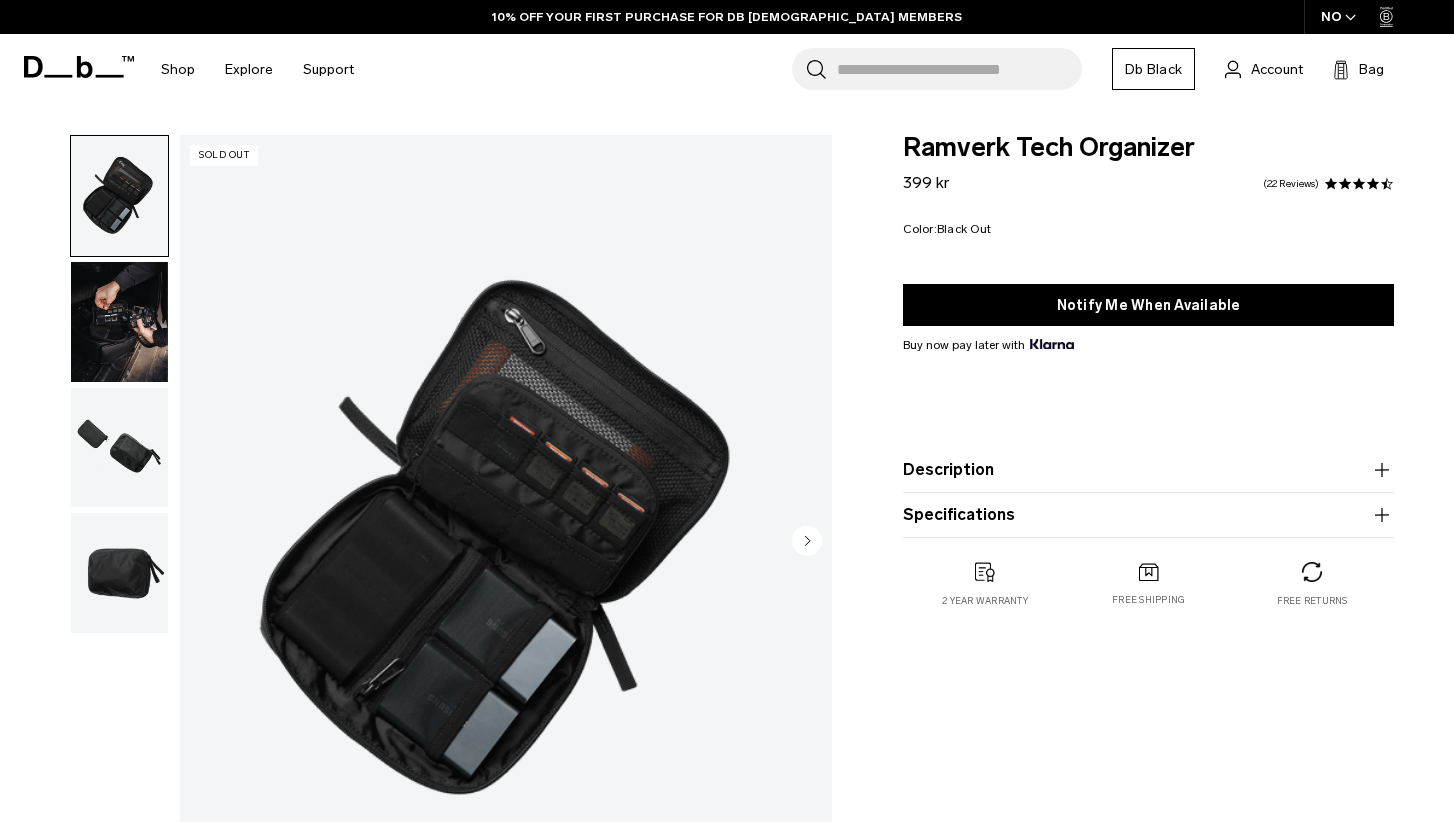 click at bounding box center [119, 448] 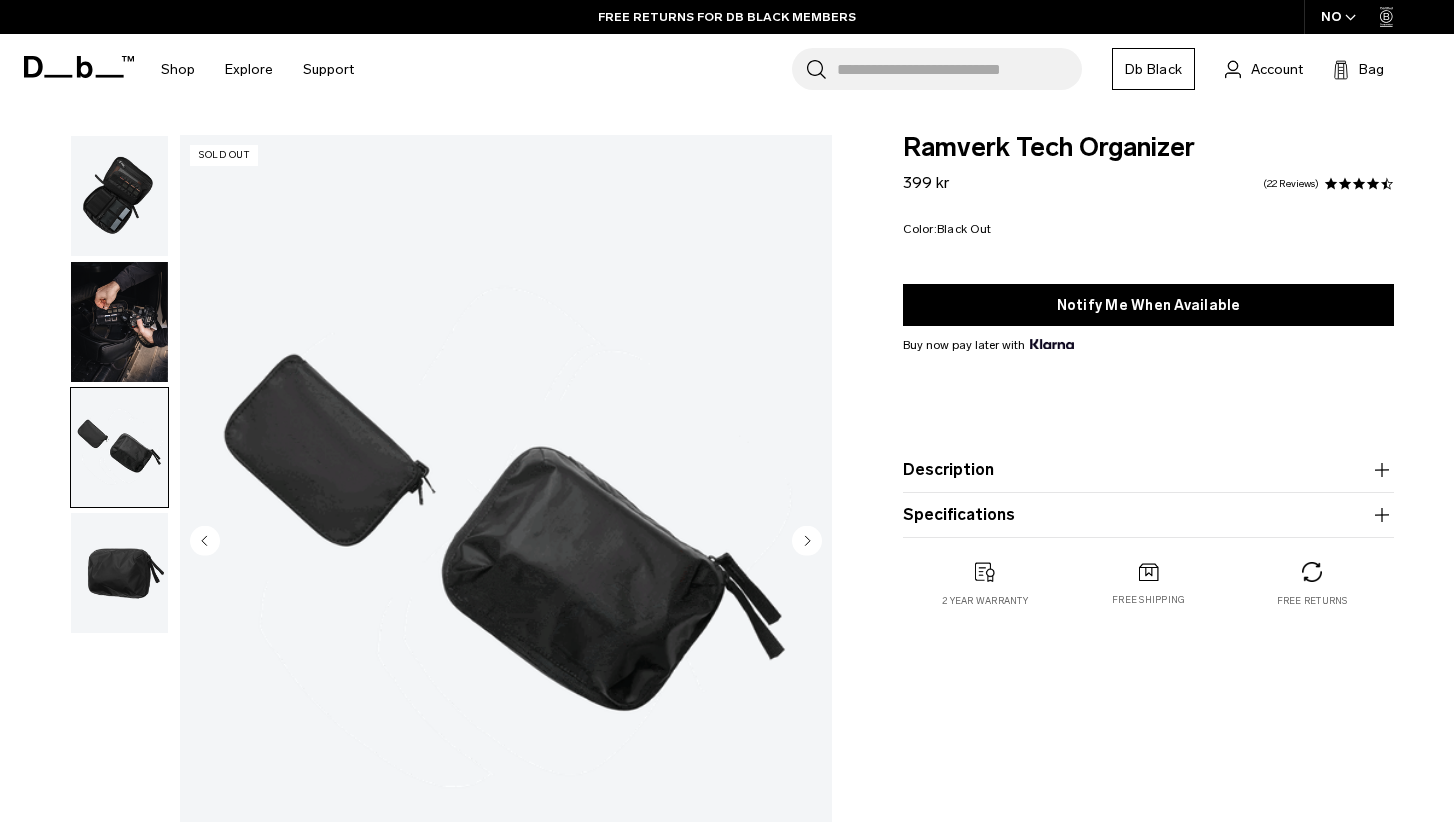 click at bounding box center [119, 196] 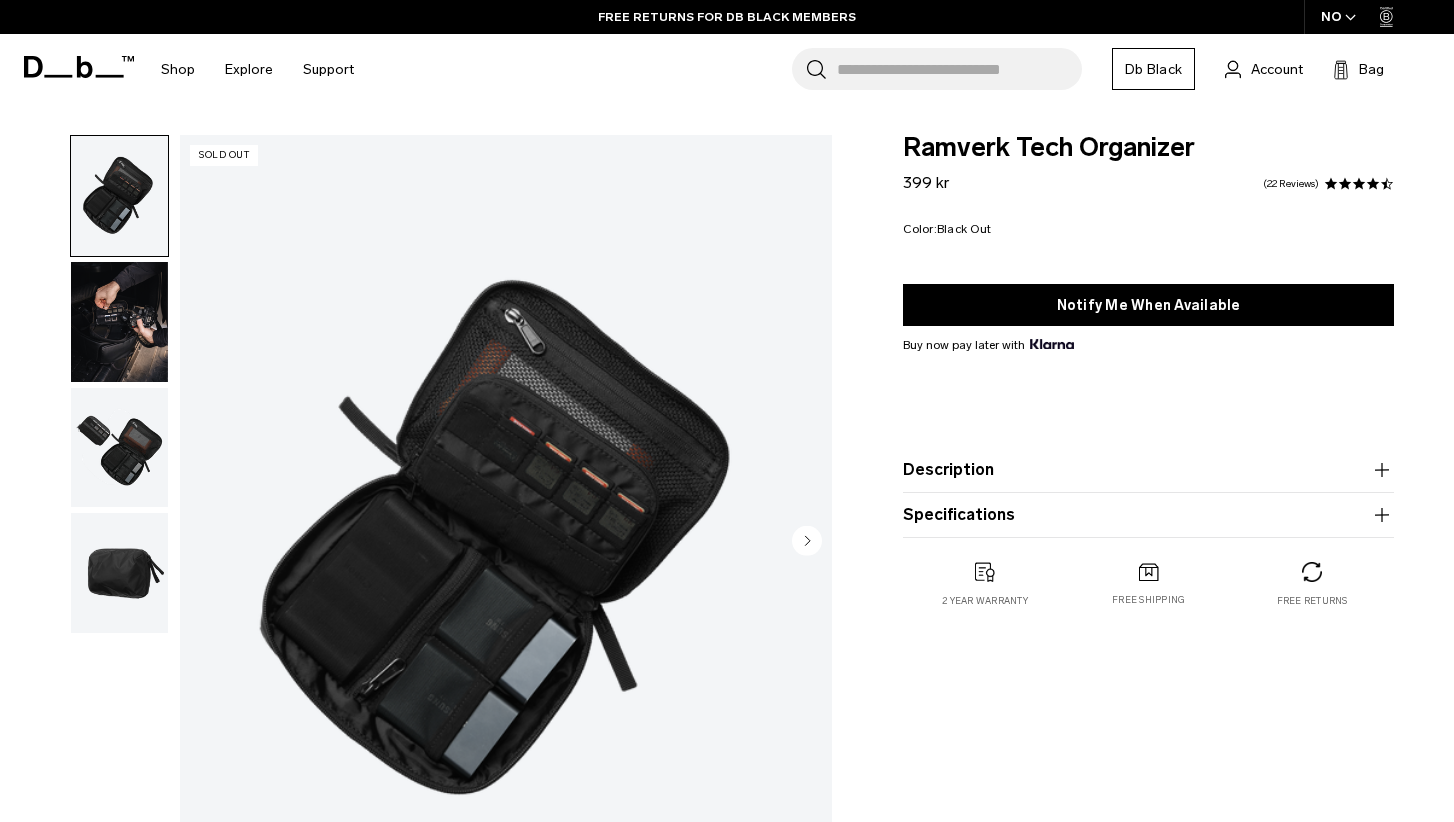 click at bounding box center [119, 322] 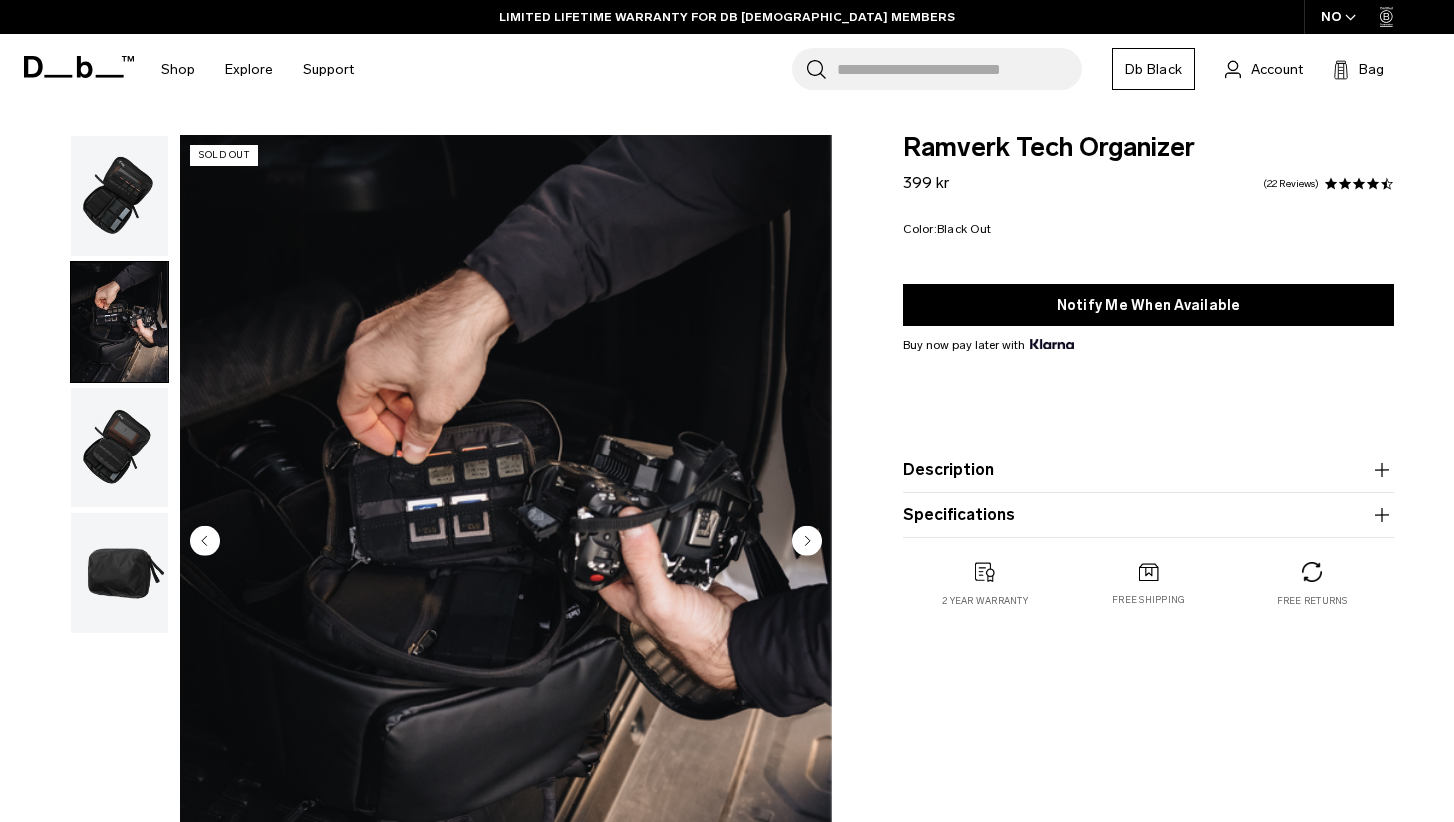 click at bounding box center [119, 448] 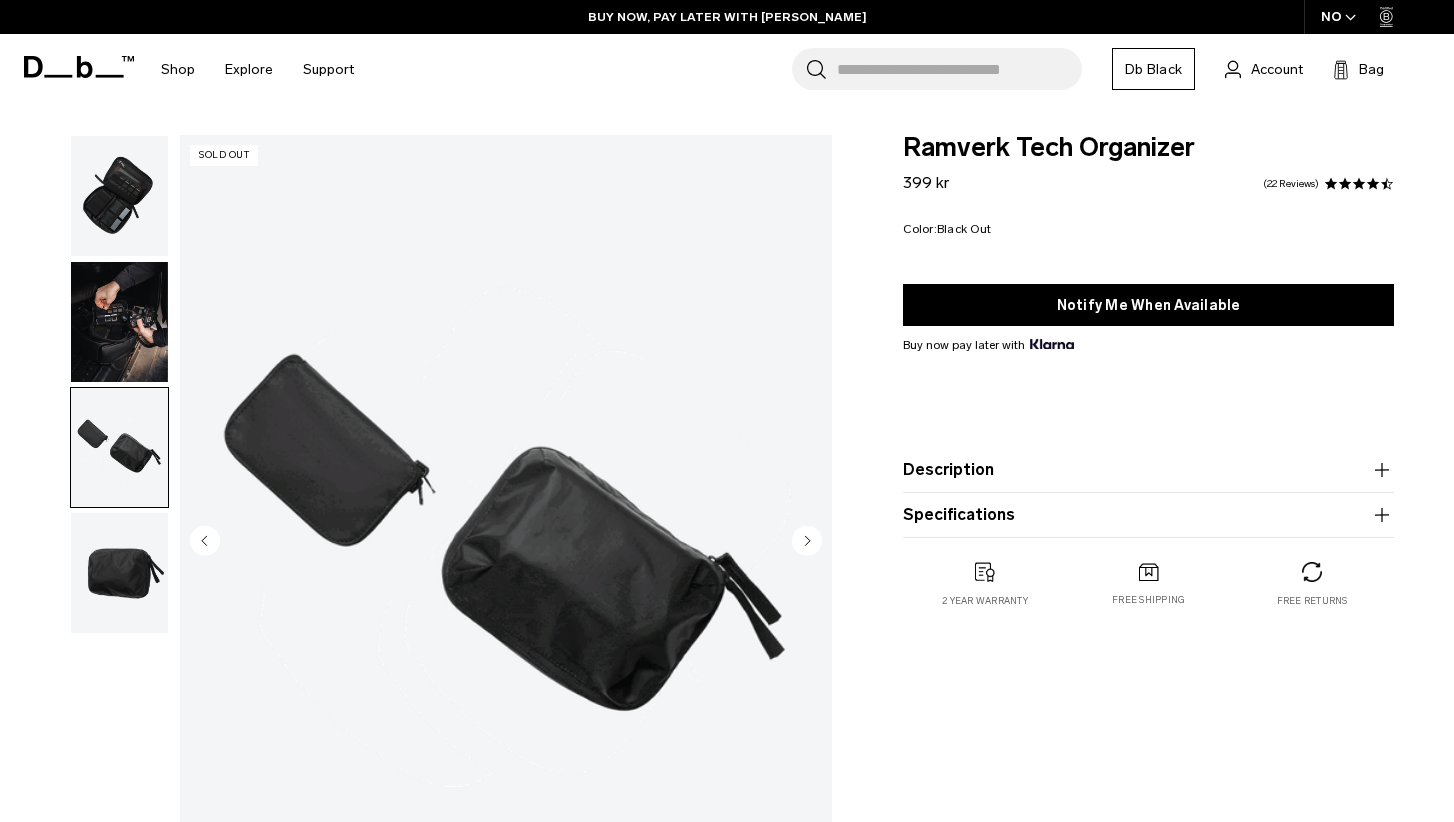 click at bounding box center [119, 573] 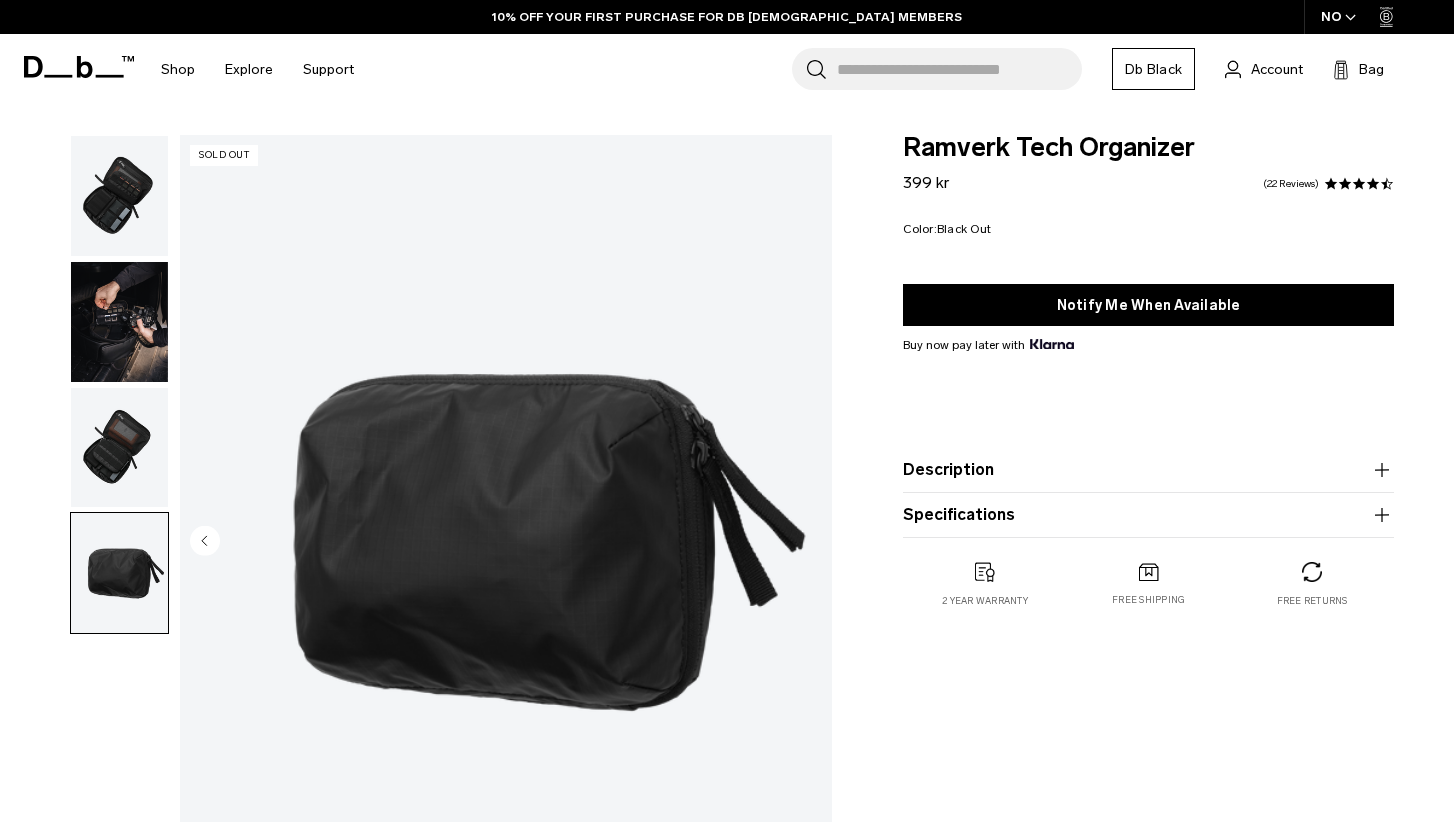 scroll, scrollTop: 0, scrollLeft: 0, axis: both 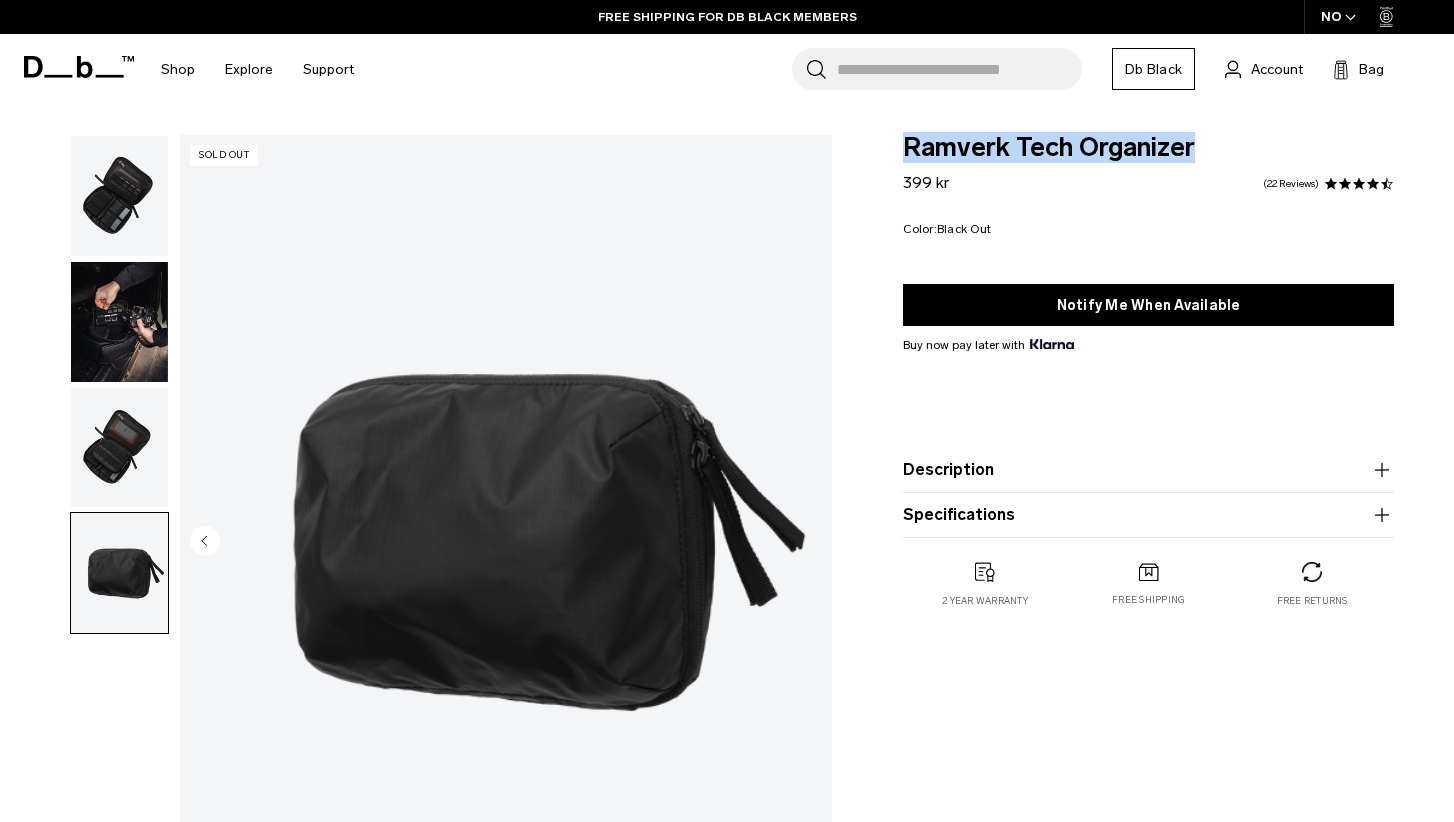 drag, startPoint x: 907, startPoint y: 143, endPoint x: 1196, endPoint y: 153, distance: 289.17297 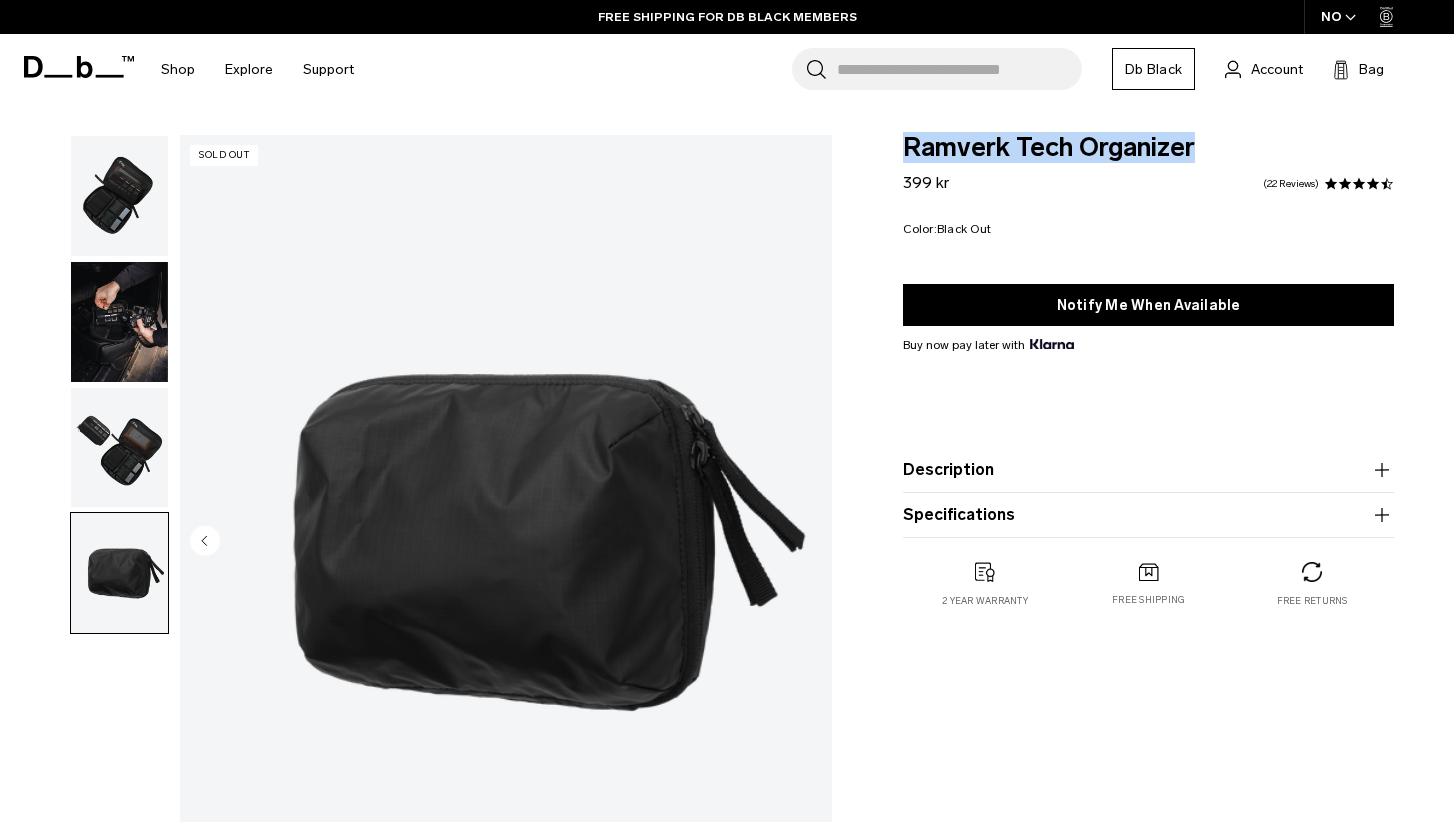 click on "Ramverk Tech Organizer" at bounding box center [1148, 148] 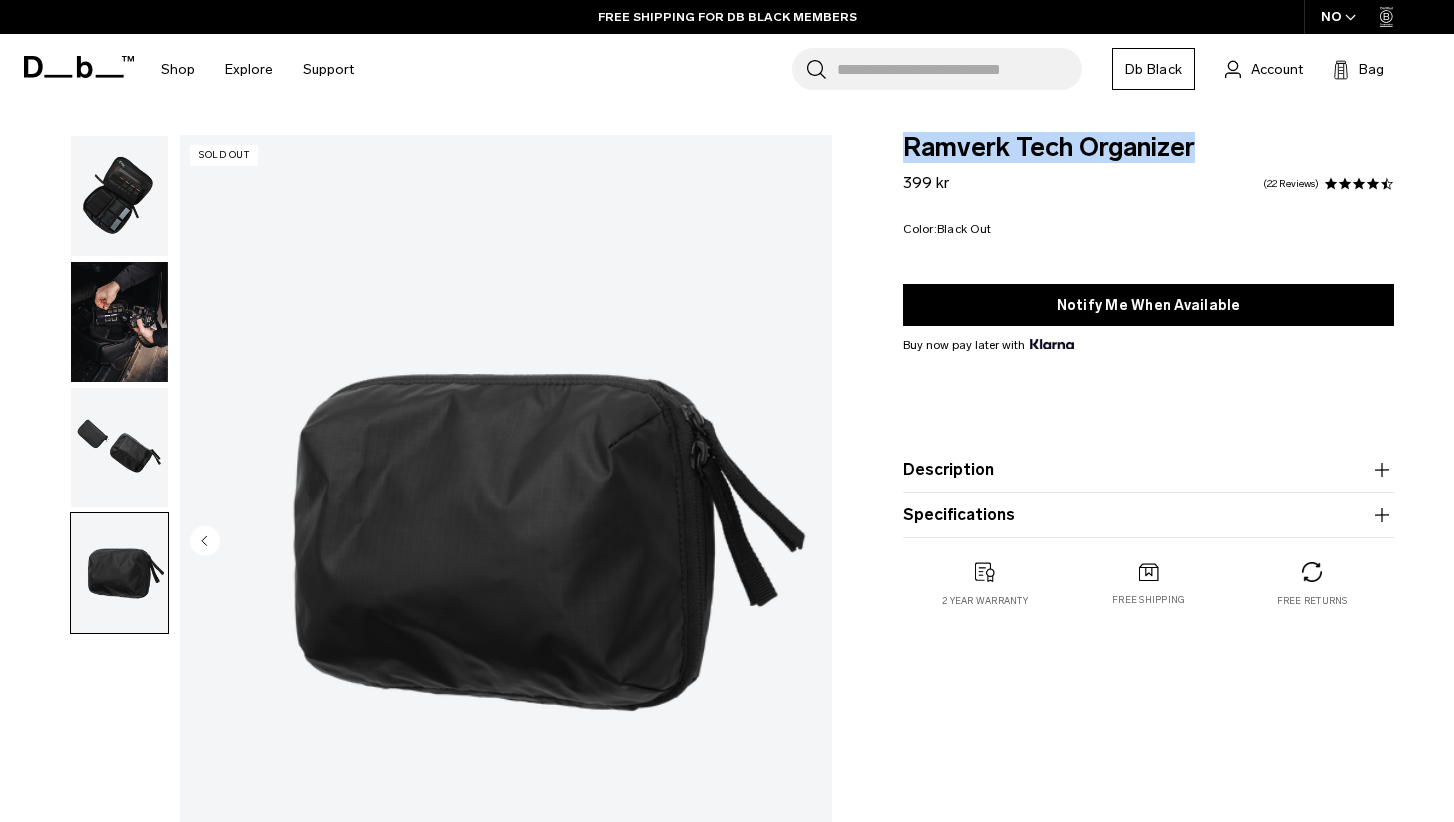 copy on "Ramverk Tech Organizer" 